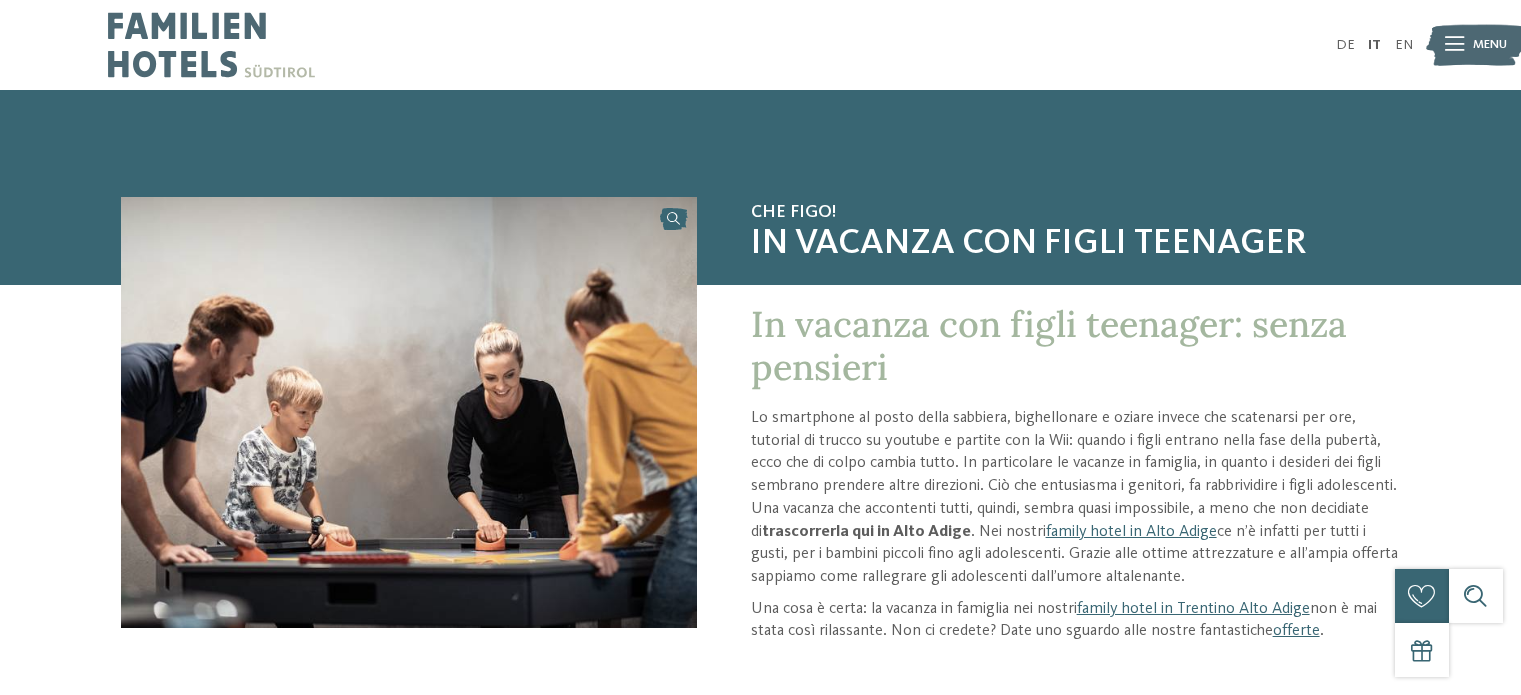 scroll, scrollTop: 0, scrollLeft: 0, axis: both 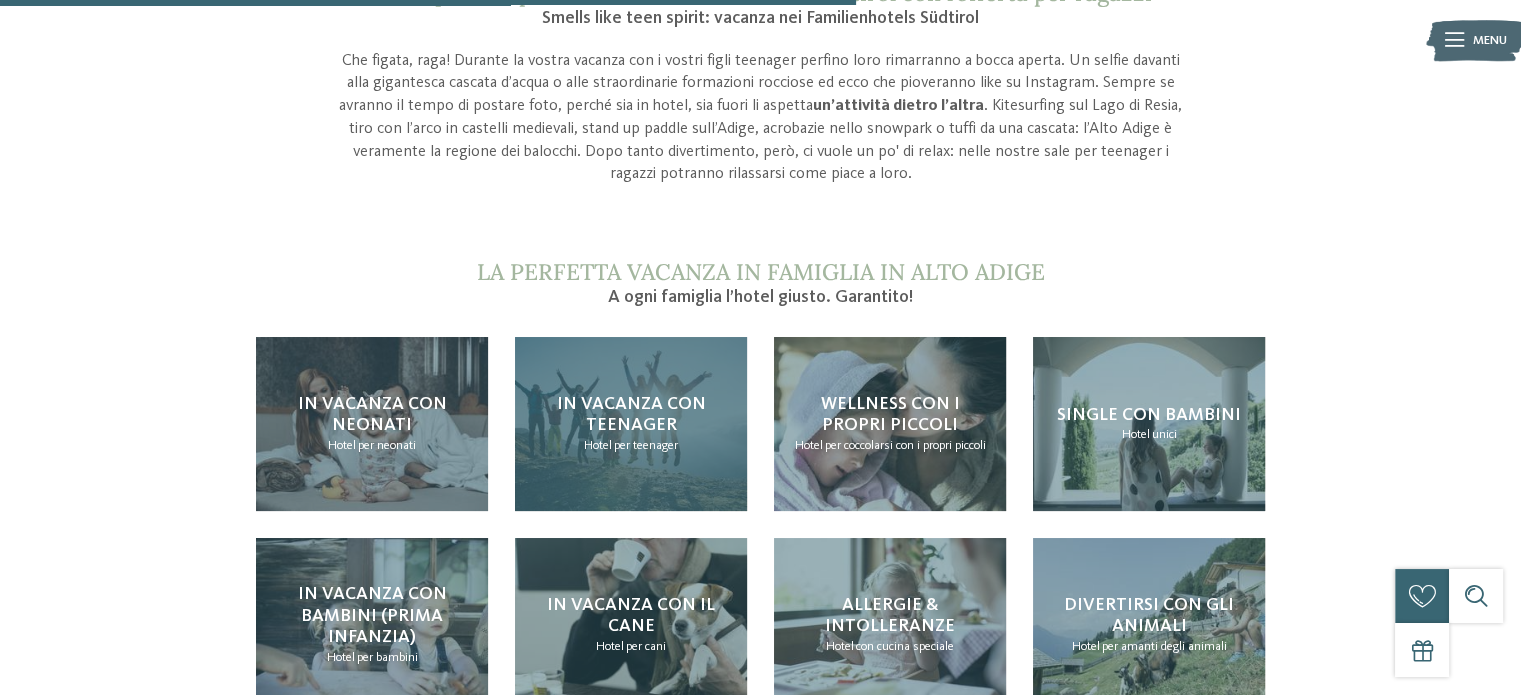 click on "In vacanza con teenager" at bounding box center (631, 415) 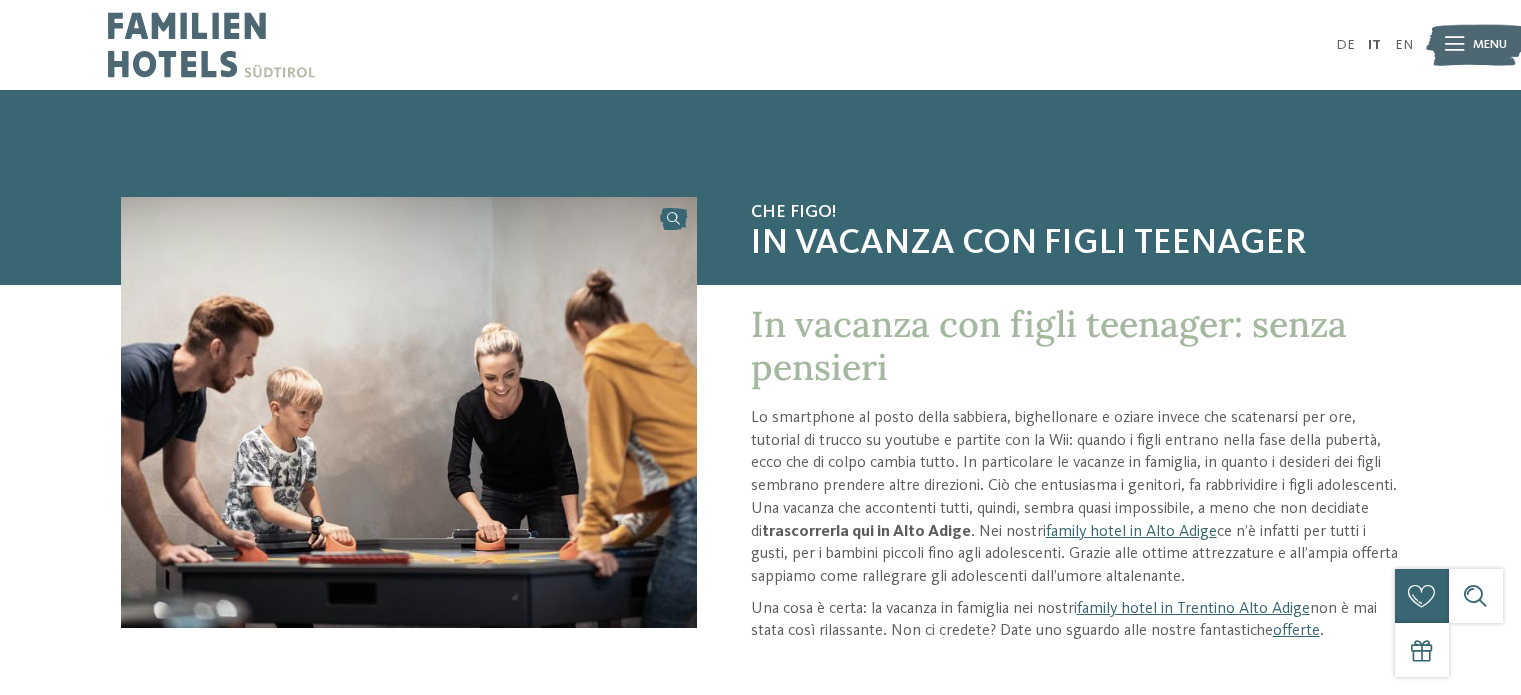 scroll, scrollTop: 0, scrollLeft: 0, axis: both 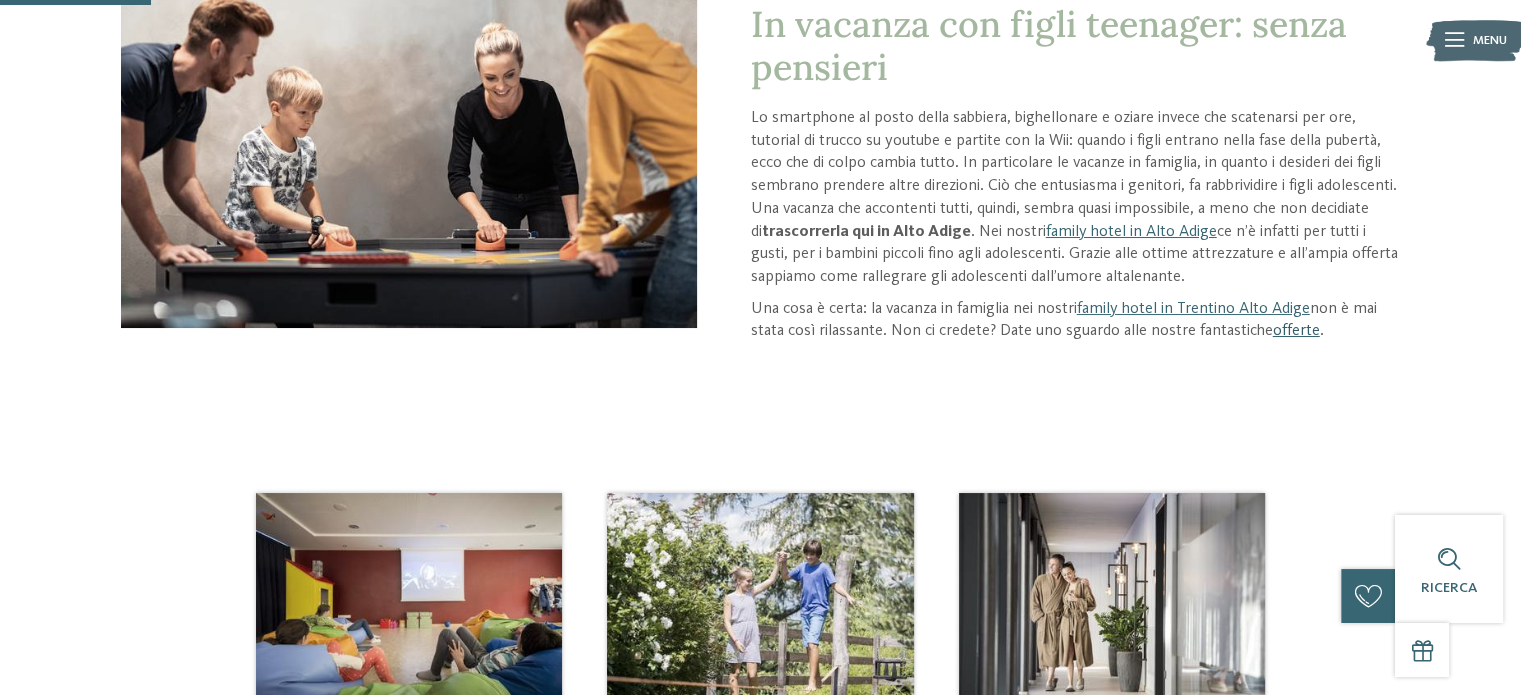 click on "offerte" at bounding box center (1296, 331) 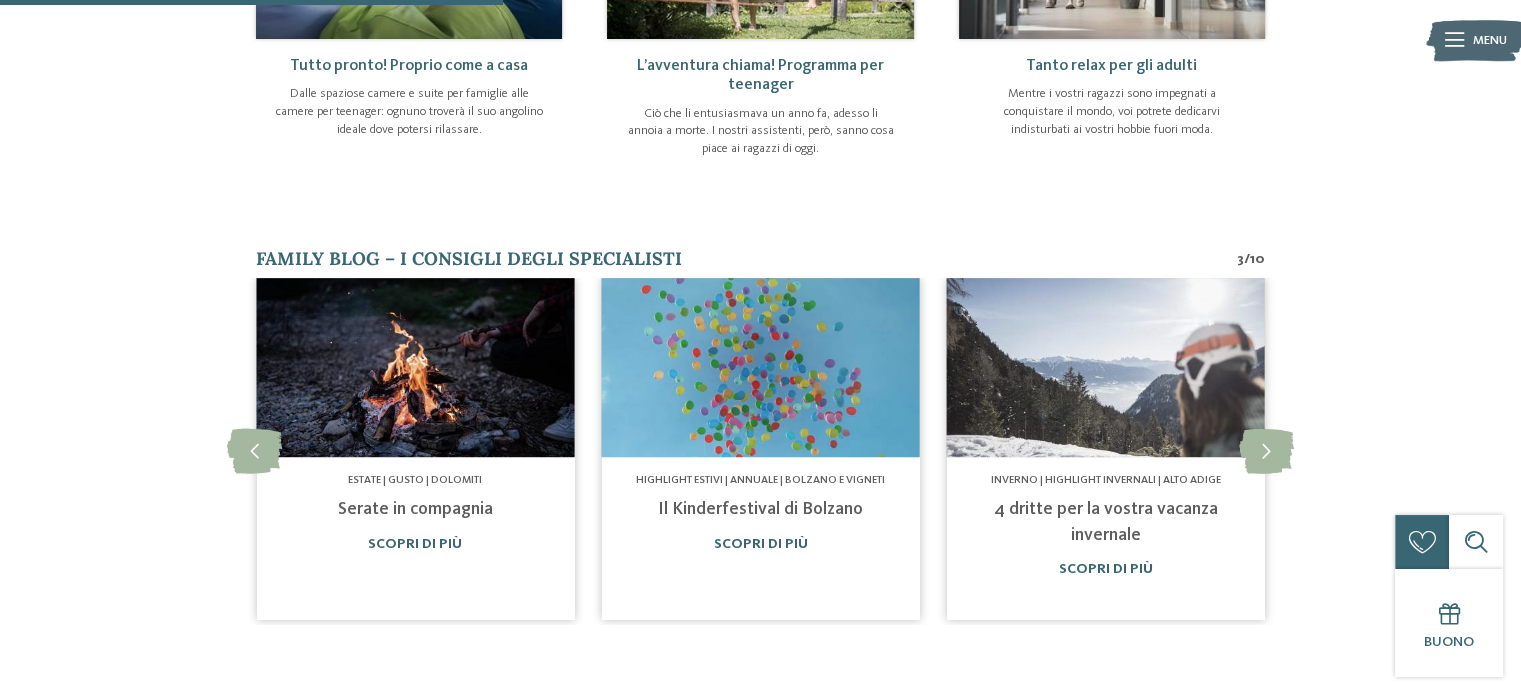 scroll, scrollTop: 1000, scrollLeft: 0, axis: vertical 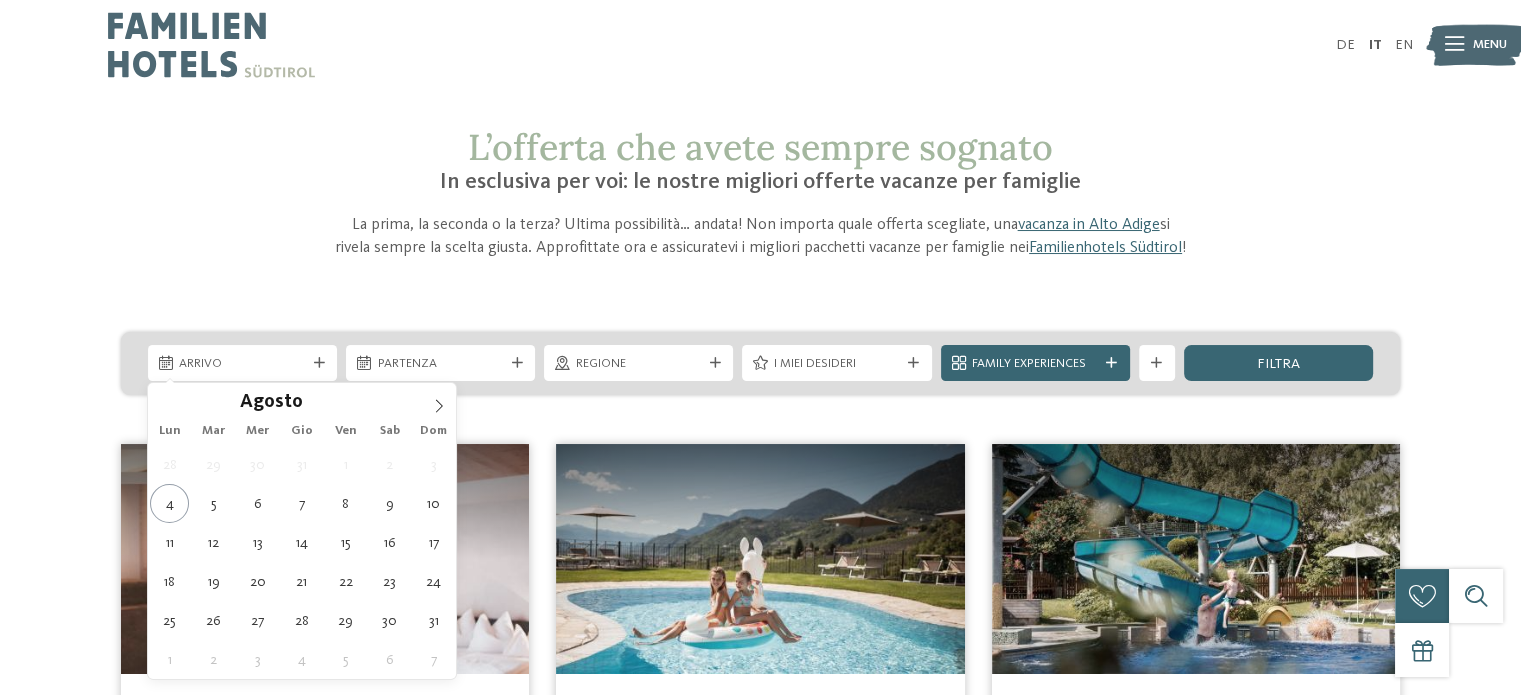 click on "Arrivo" at bounding box center (242, 364) 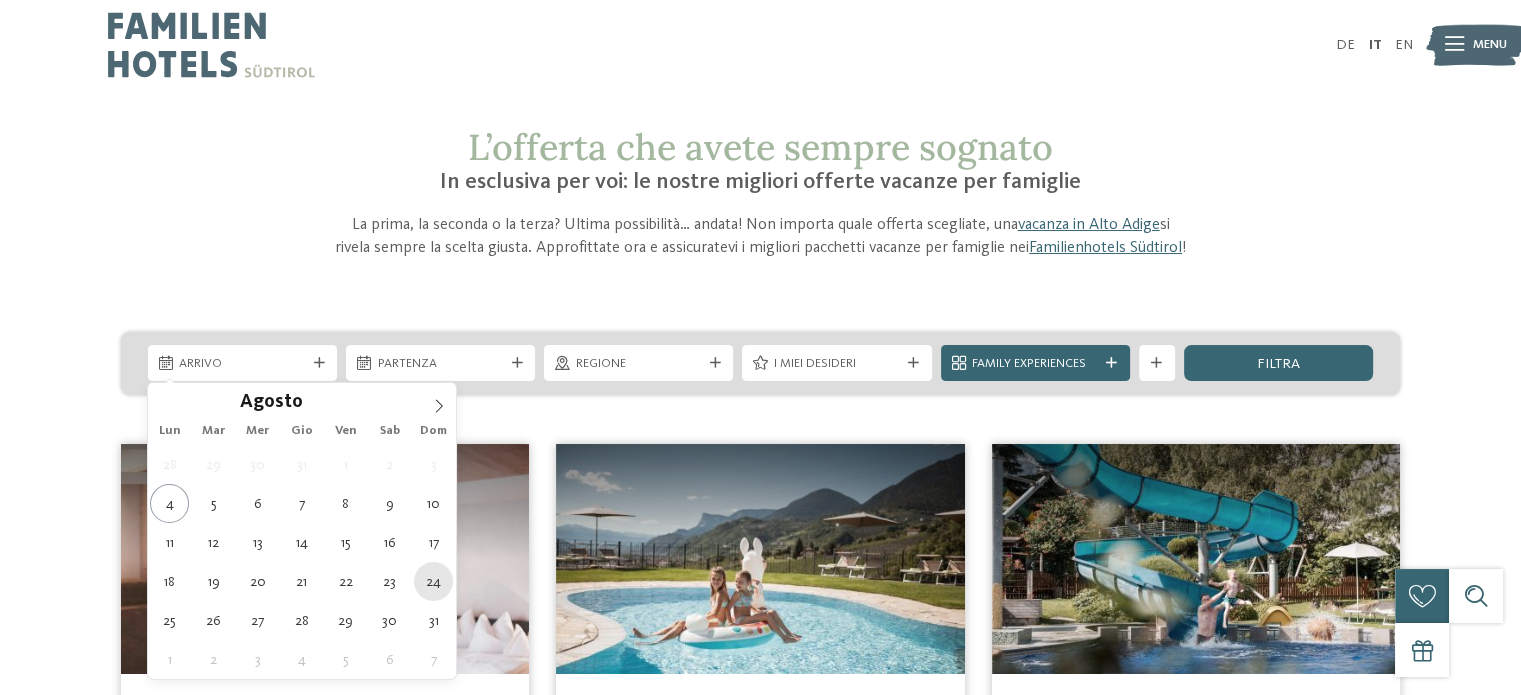 type on "24.08.2025" 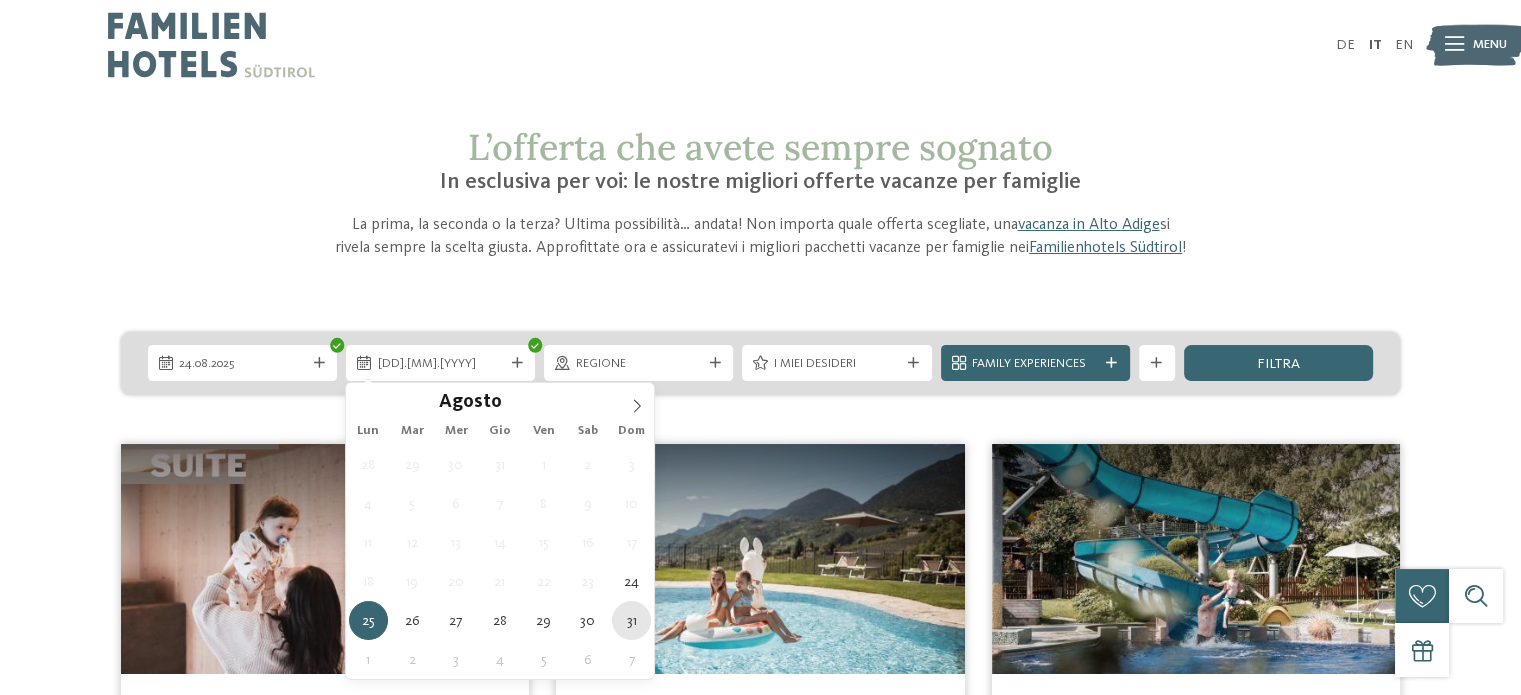type on "31.08.2025" 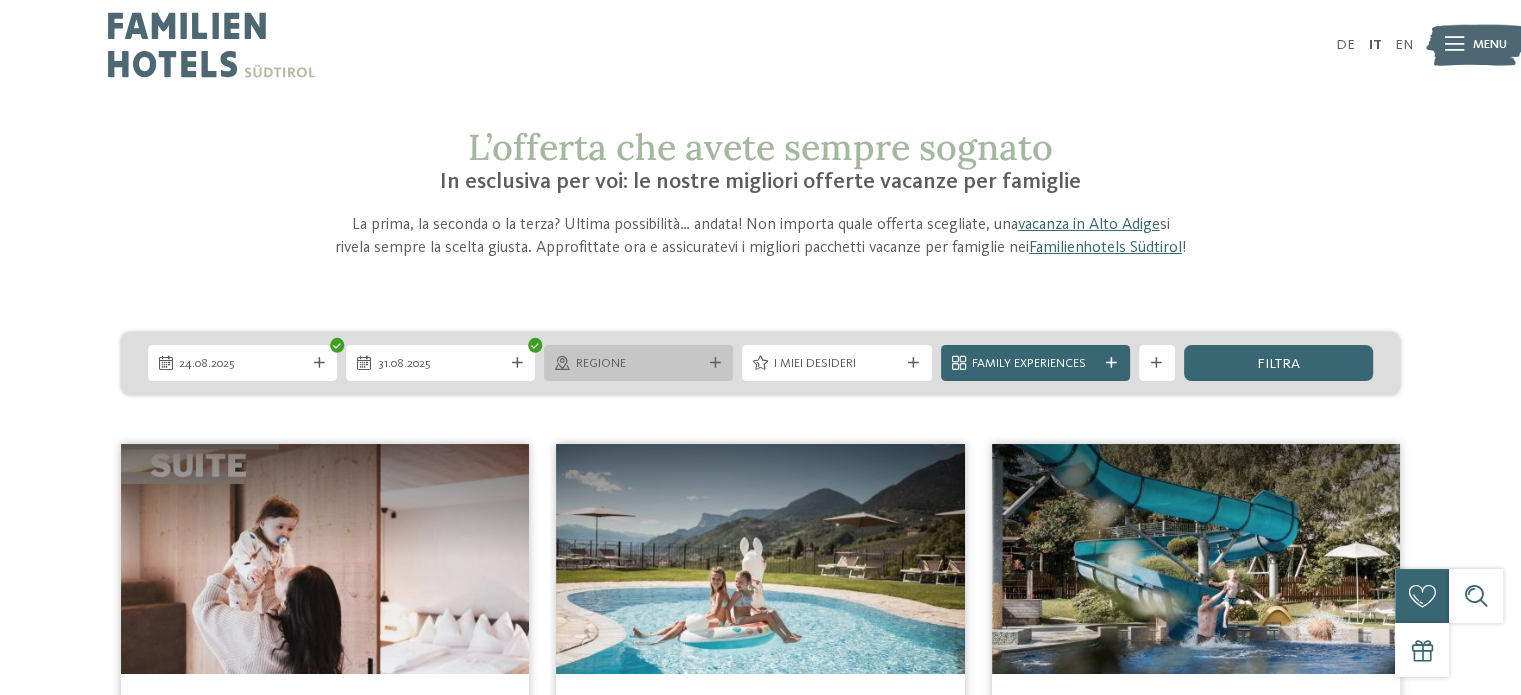 click at bounding box center (715, 363) 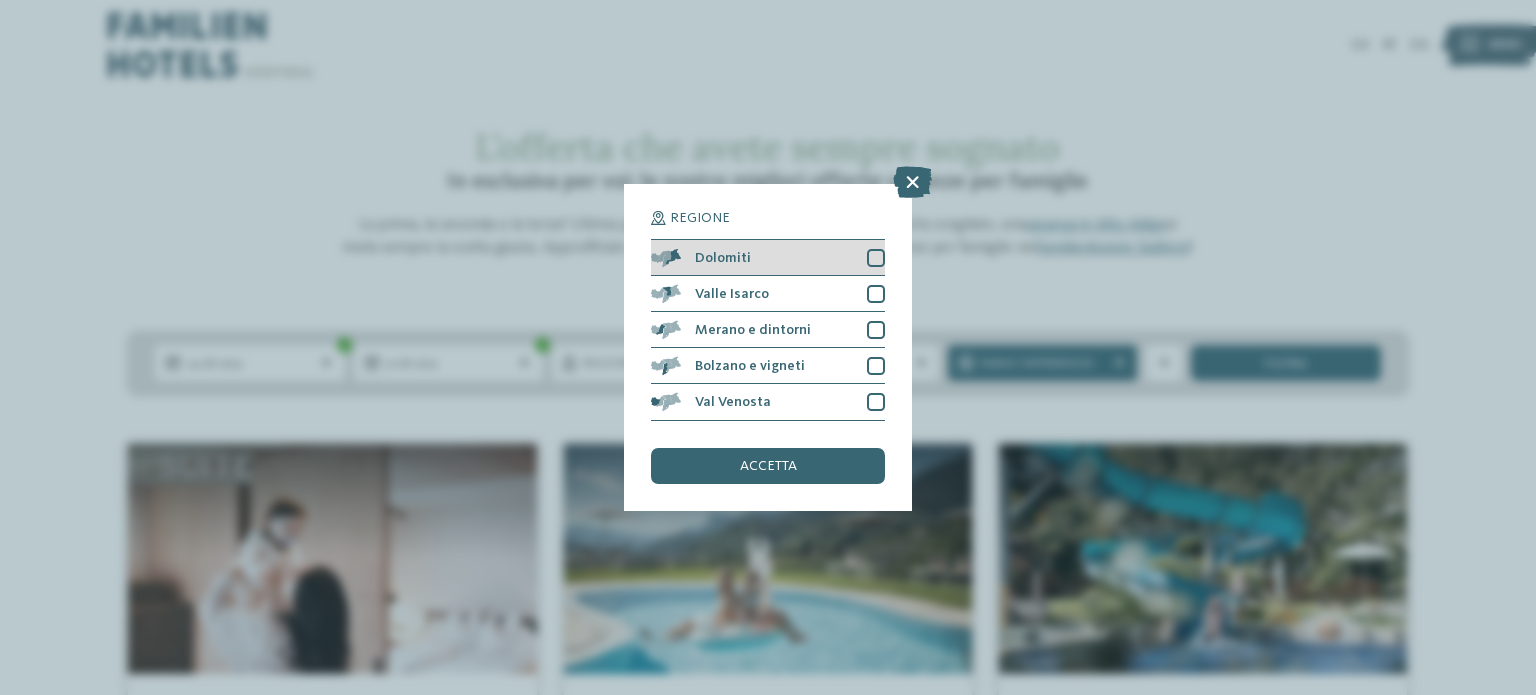 click at bounding box center [876, 258] 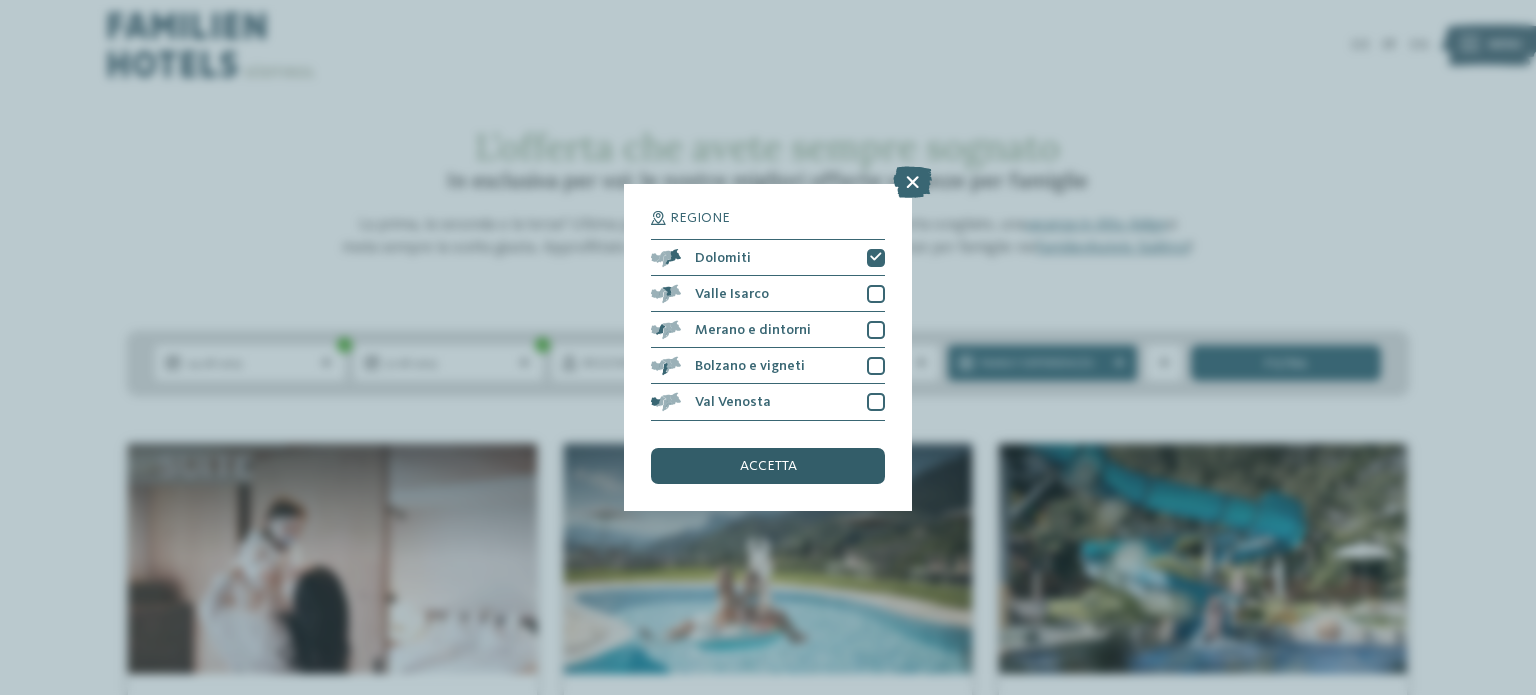click on "accetta" at bounding box center [768, 466] 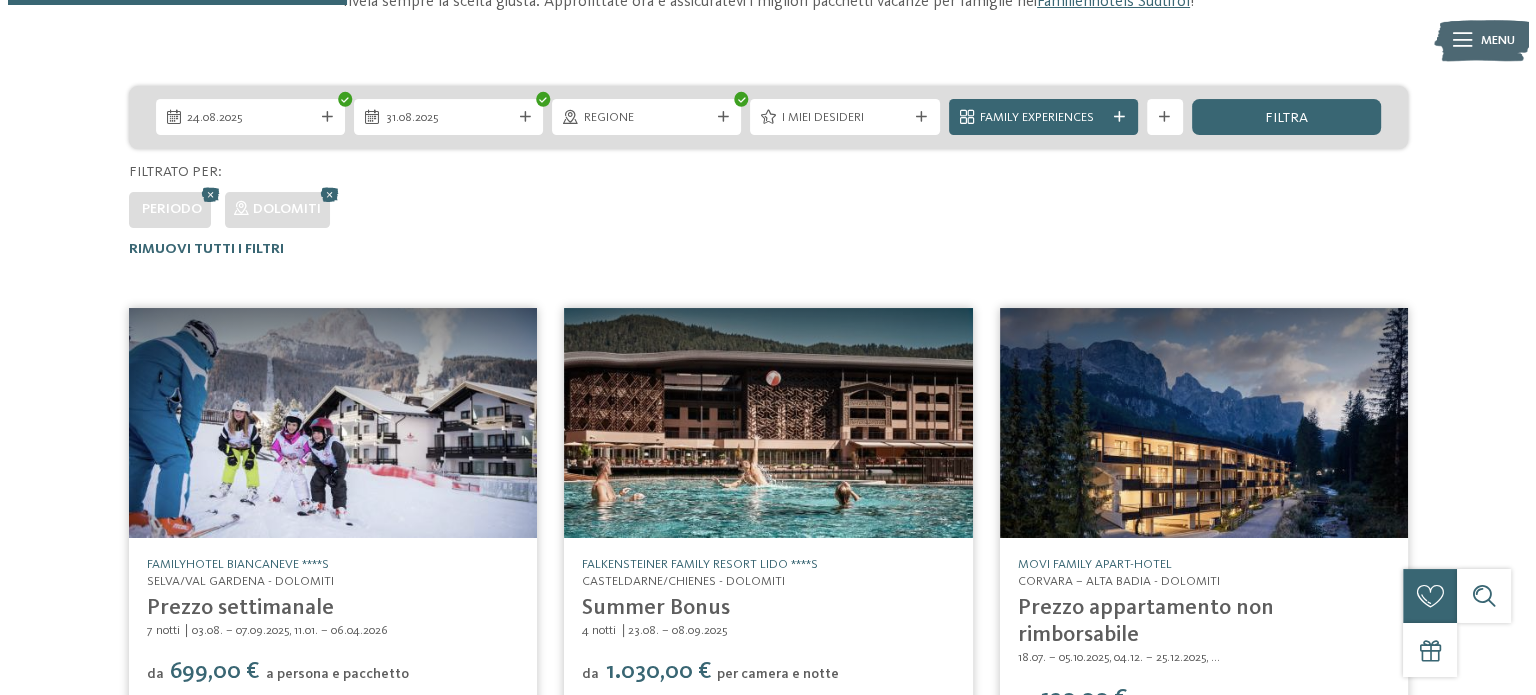 scroll, scrollTop: 0, scrollLeft: 0, axis: both 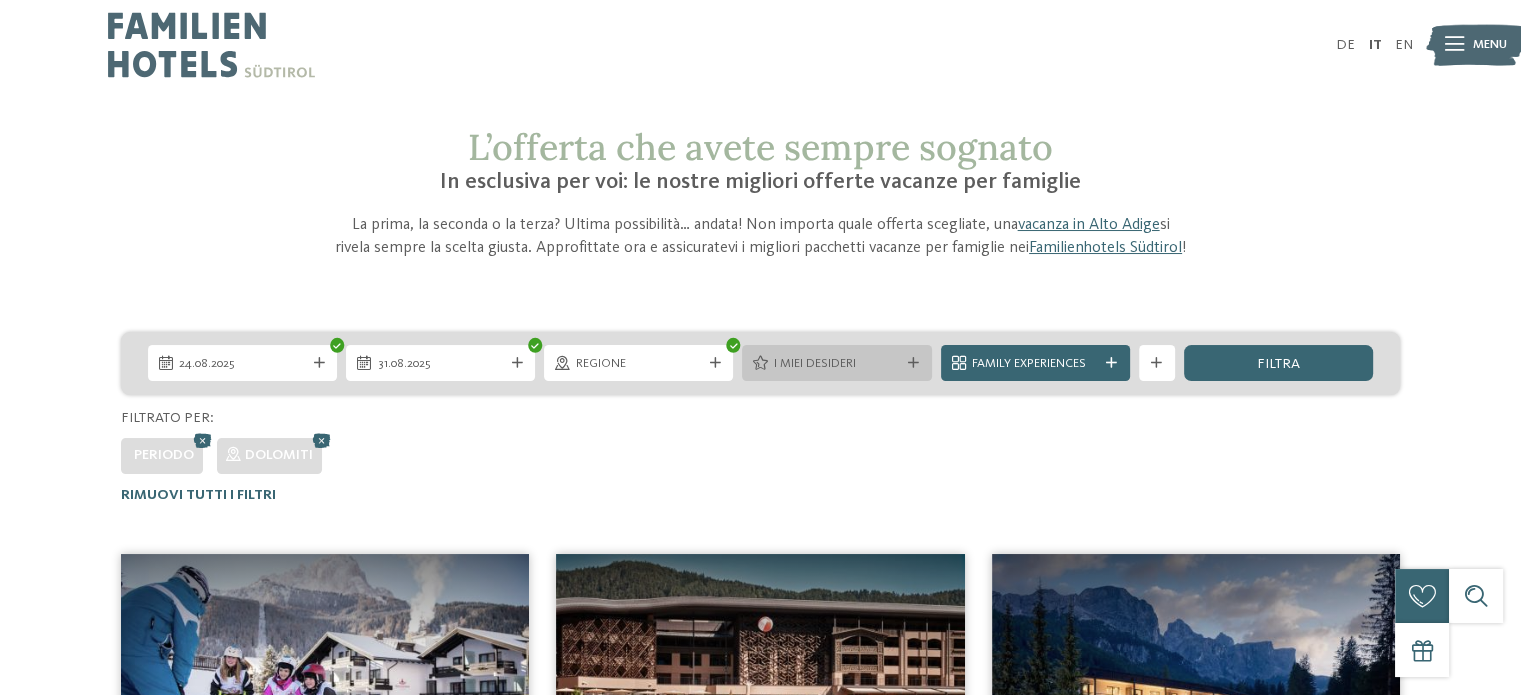 click at bounding box center (913, 363) 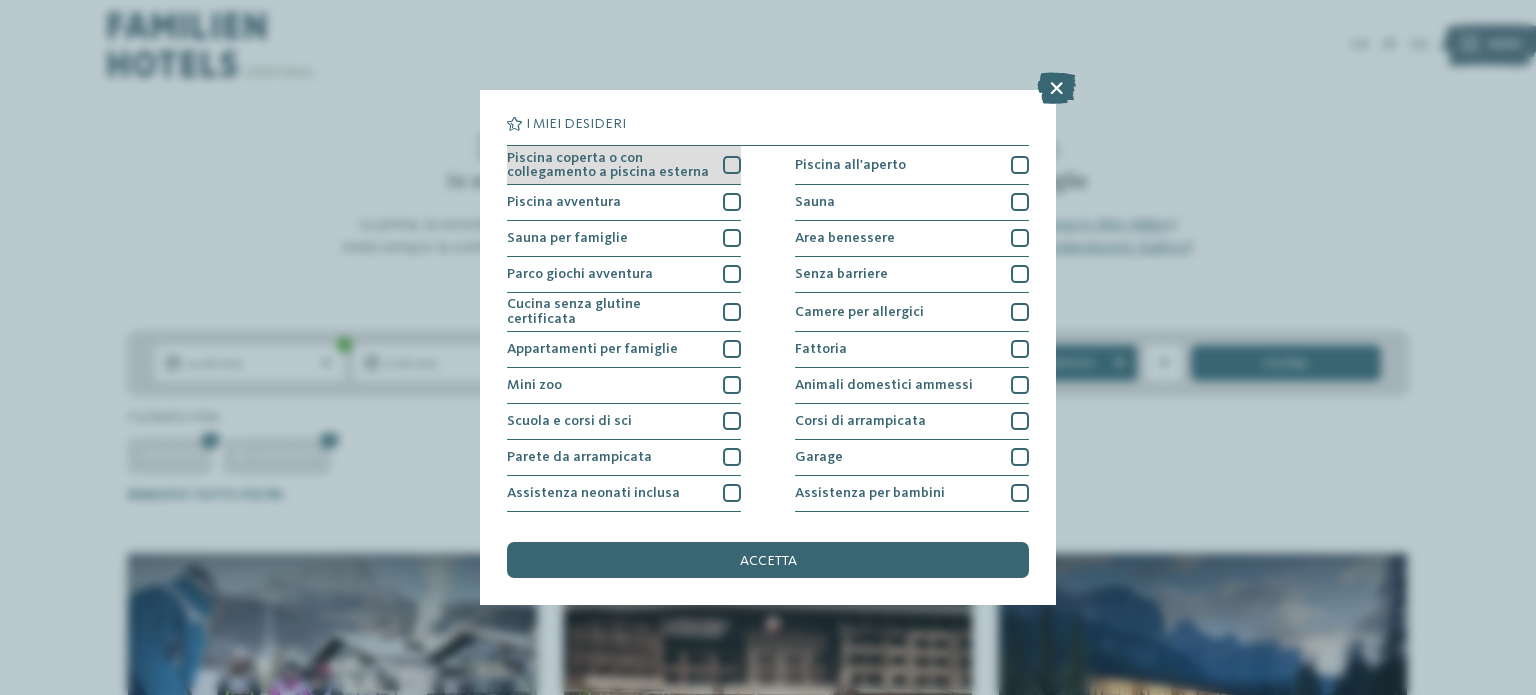 click at bounding box center (732, 165) 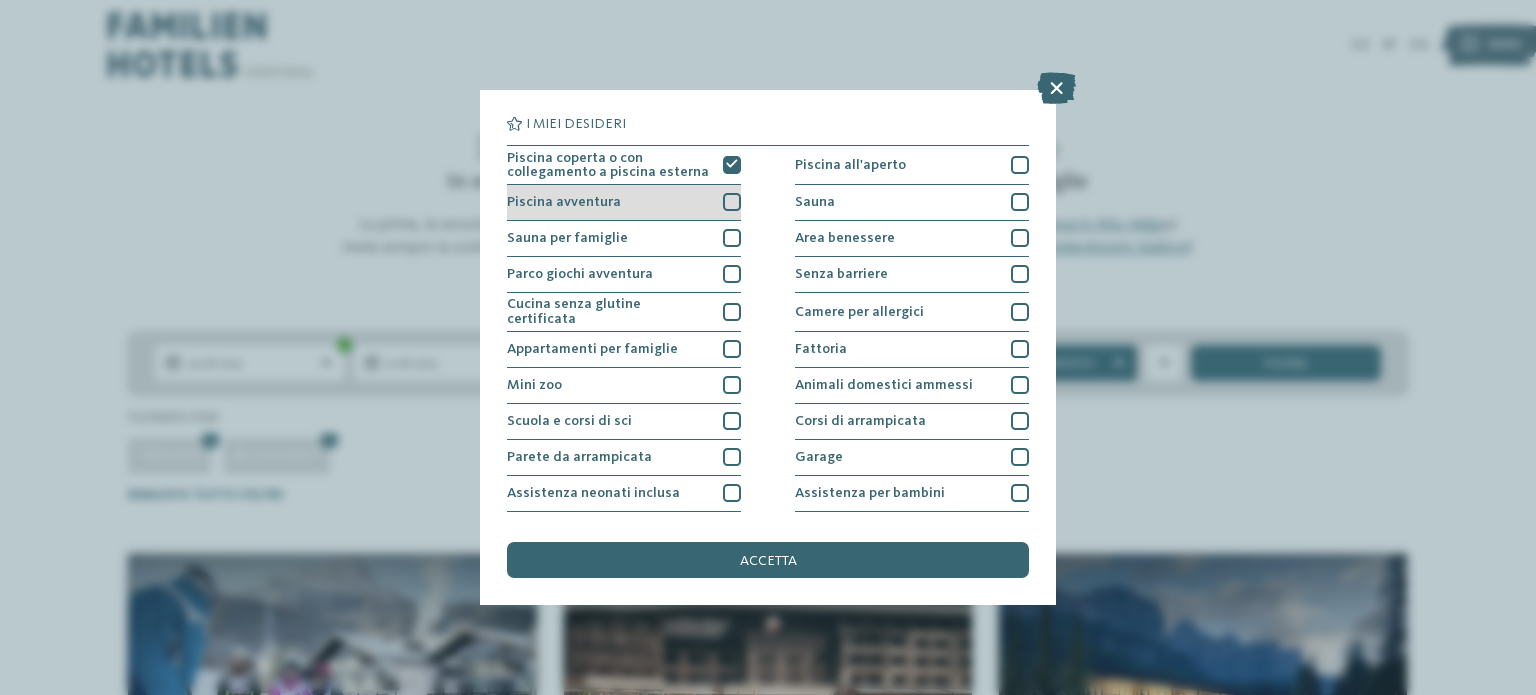 click at bounding box center [732, 202] 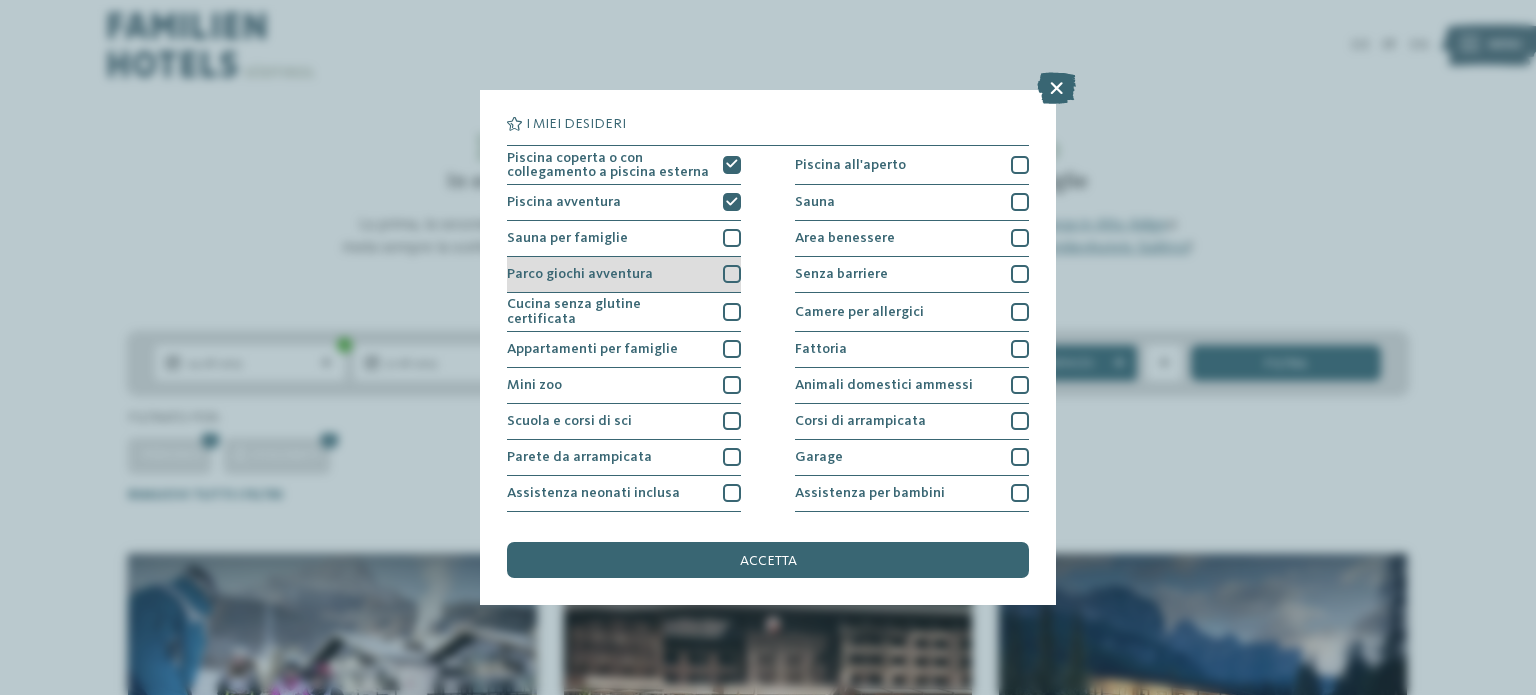 click at bounding box center (732, 274) 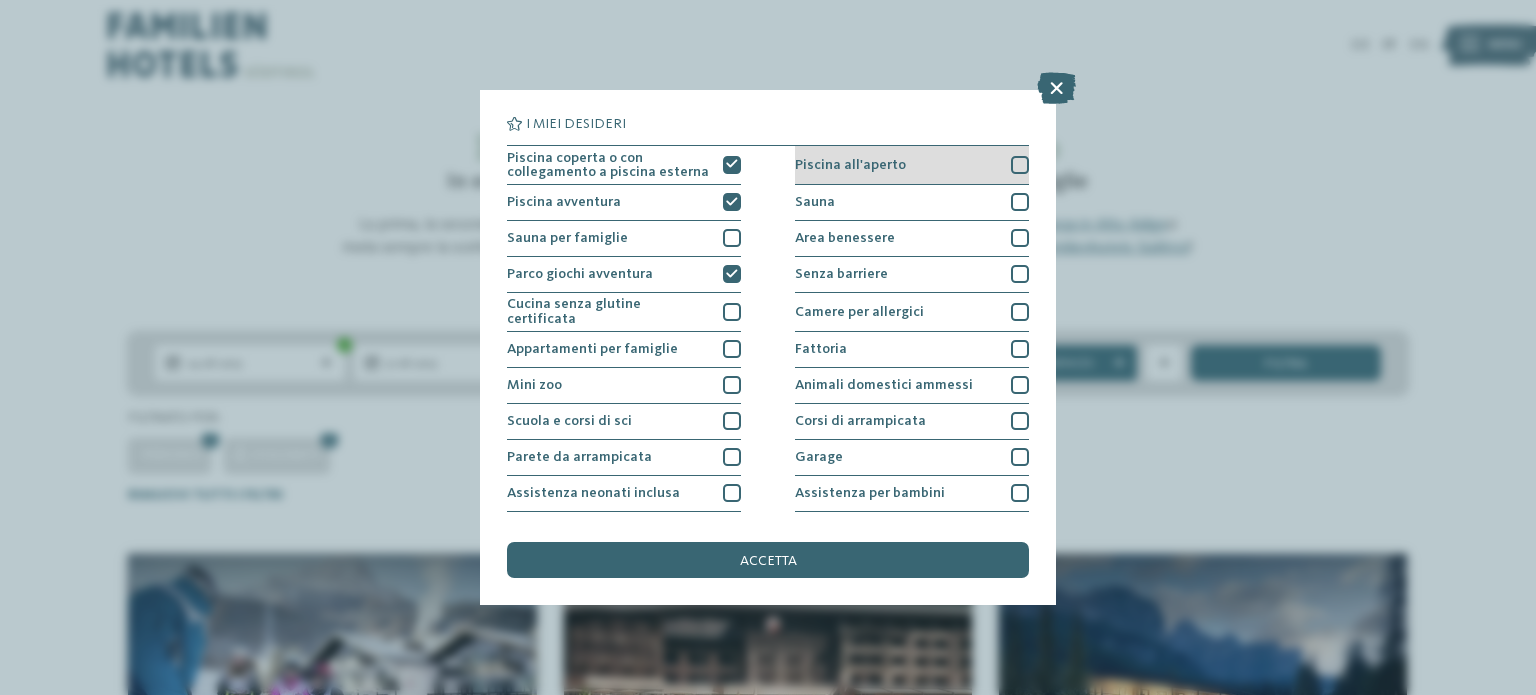 click at bounding box center (1020, 165) 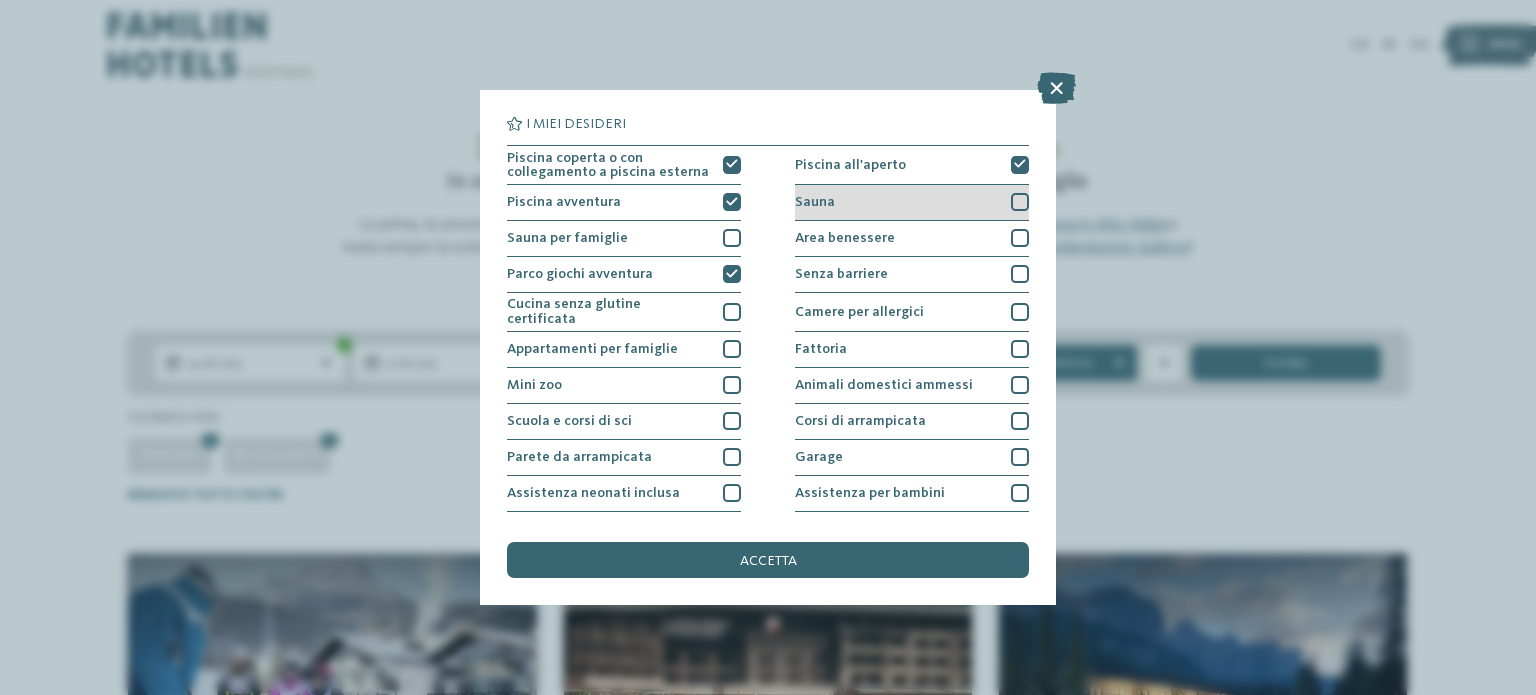 click at bounding box center (1020, 202) 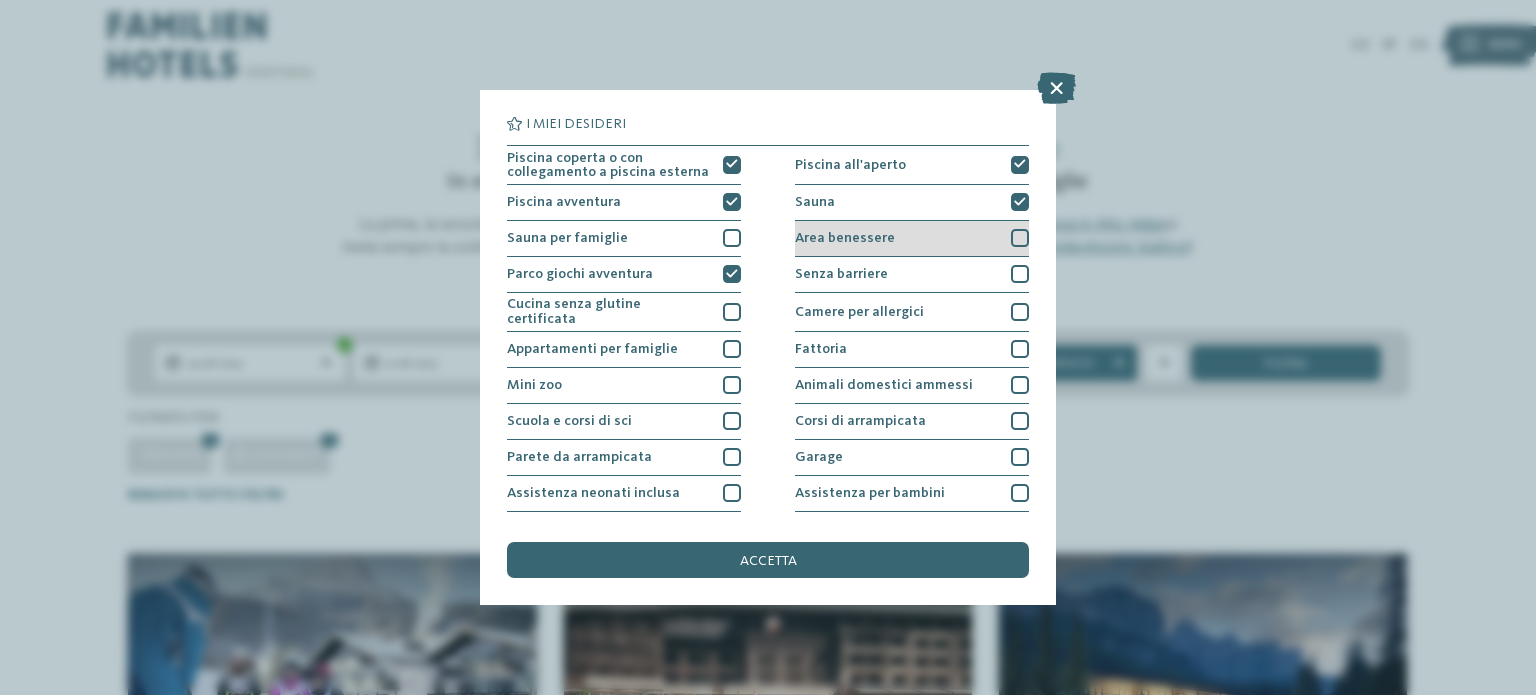 click at bounding box center (1020, 238) 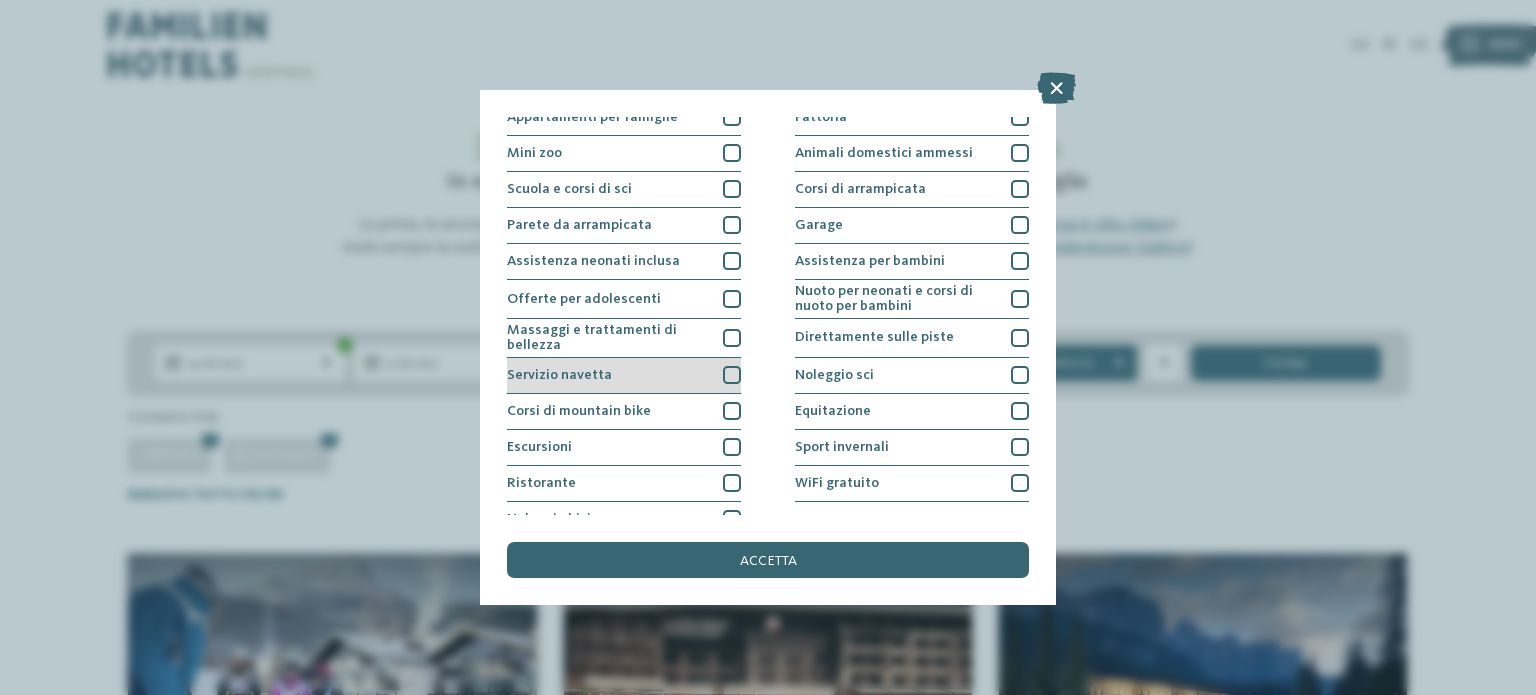 scroll, scrollTop: 251, scrollLeft: 0, axis: vertical 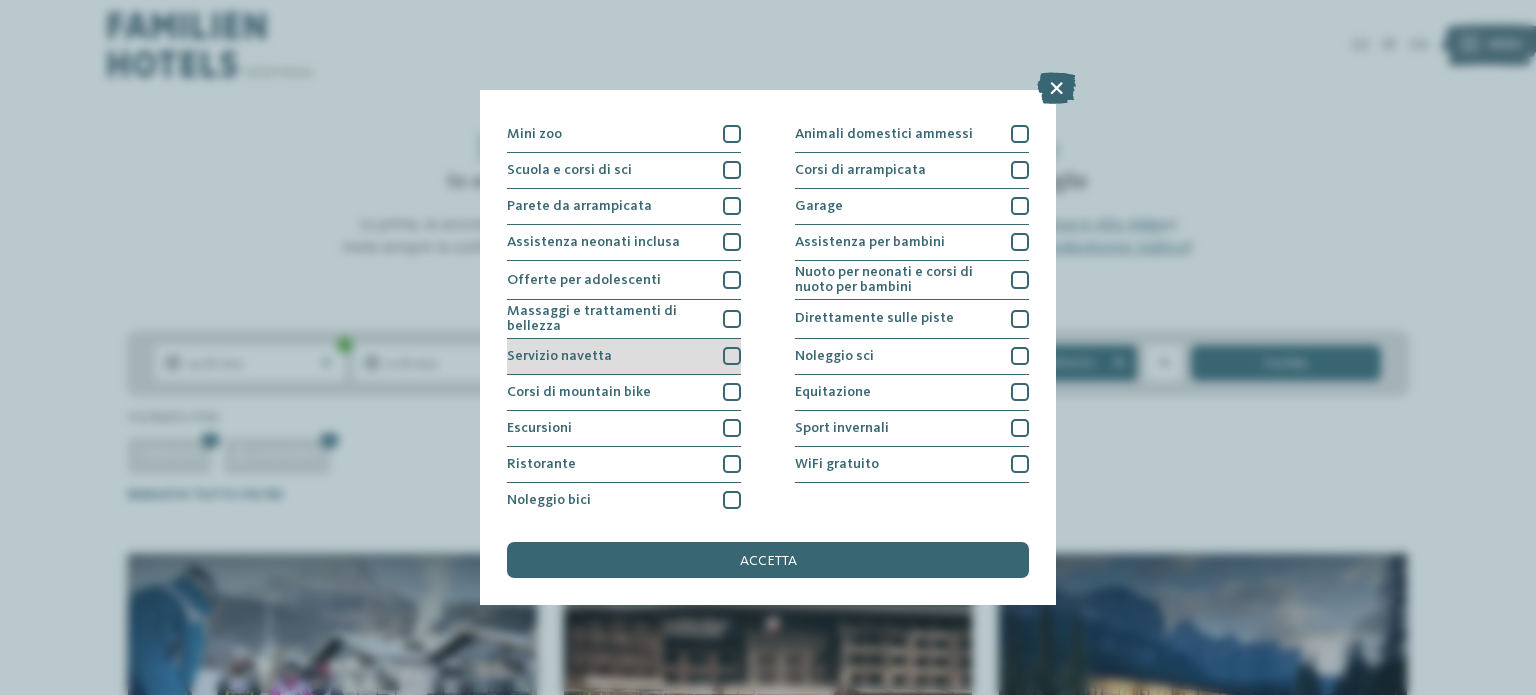 drag, startPoint x: 736, startPoint y: 341, endPoint x: 727, endPoint y: 350, distance: 12.727922 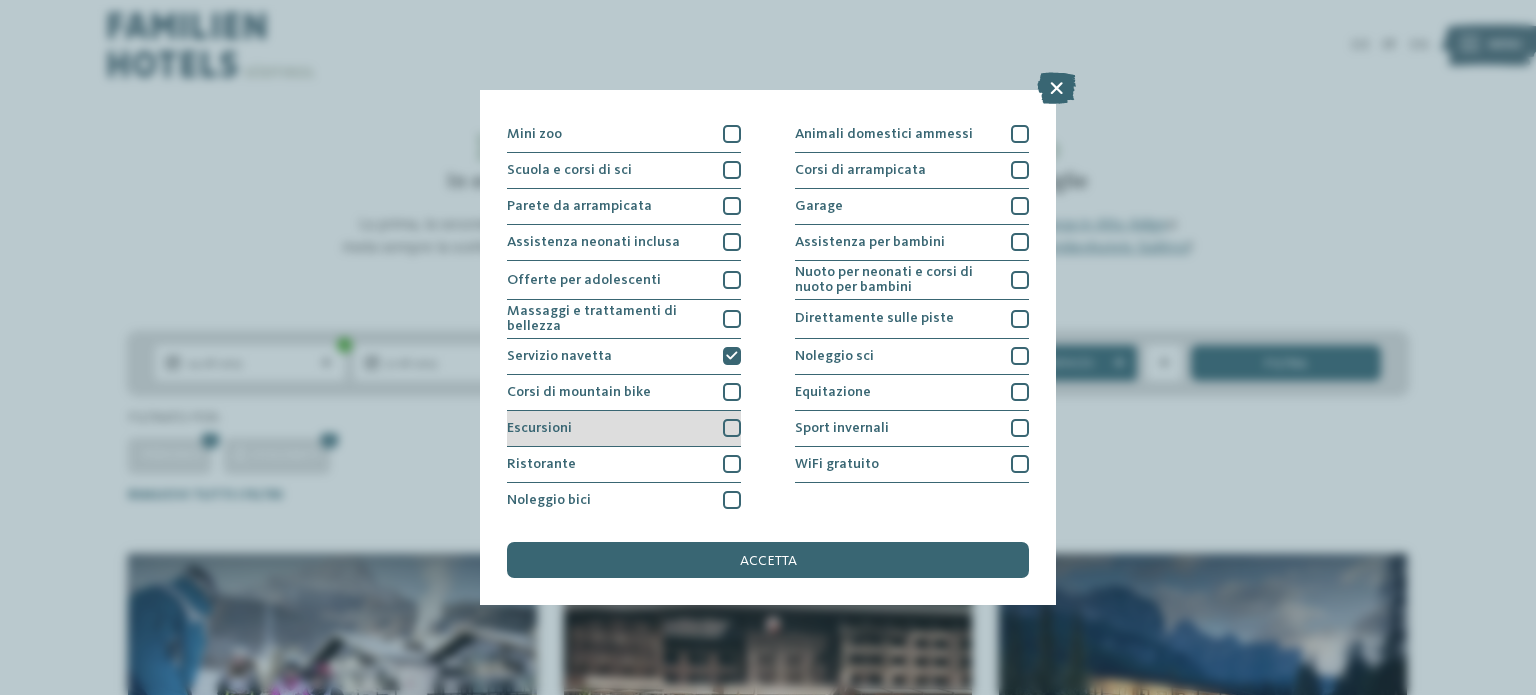 click at bounding box center [732, 428] 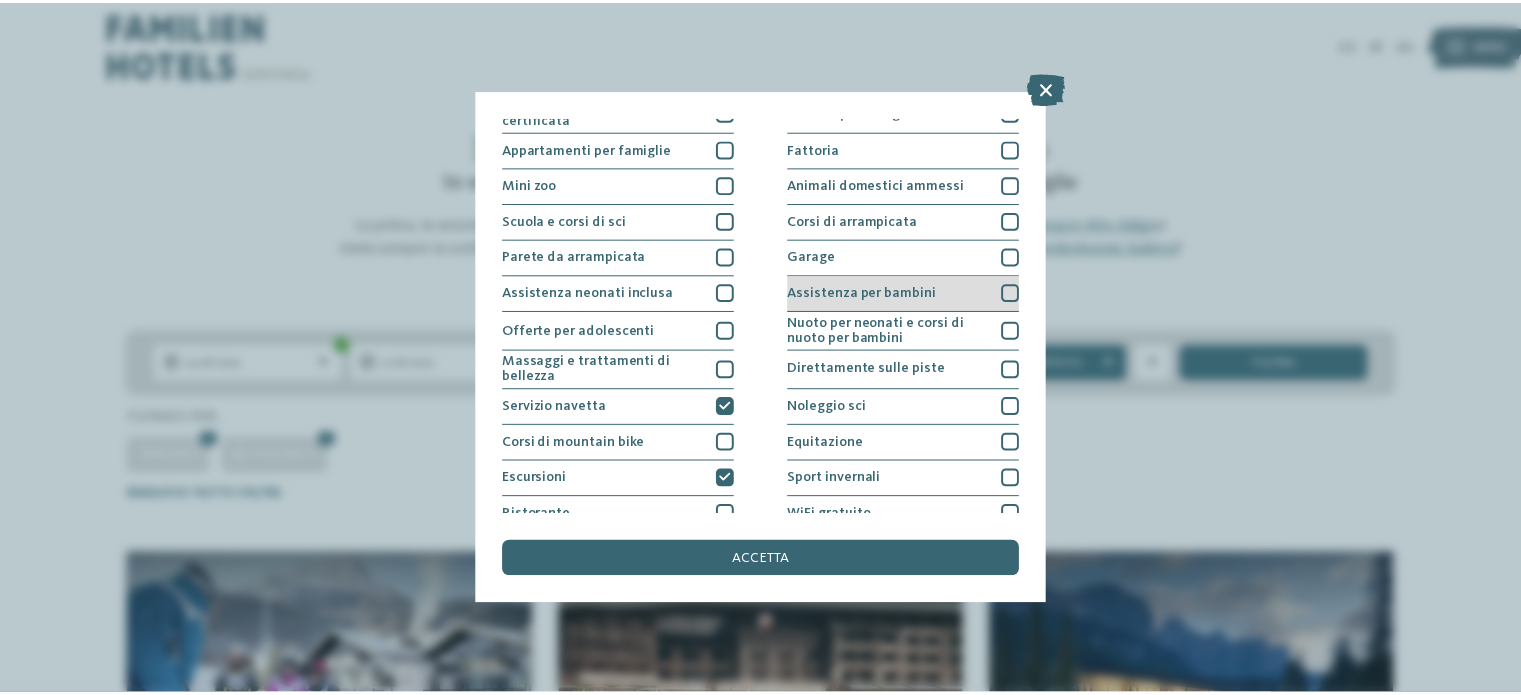 scroll, scrollTop: 251, scrollLeft: 0, axis: vertical 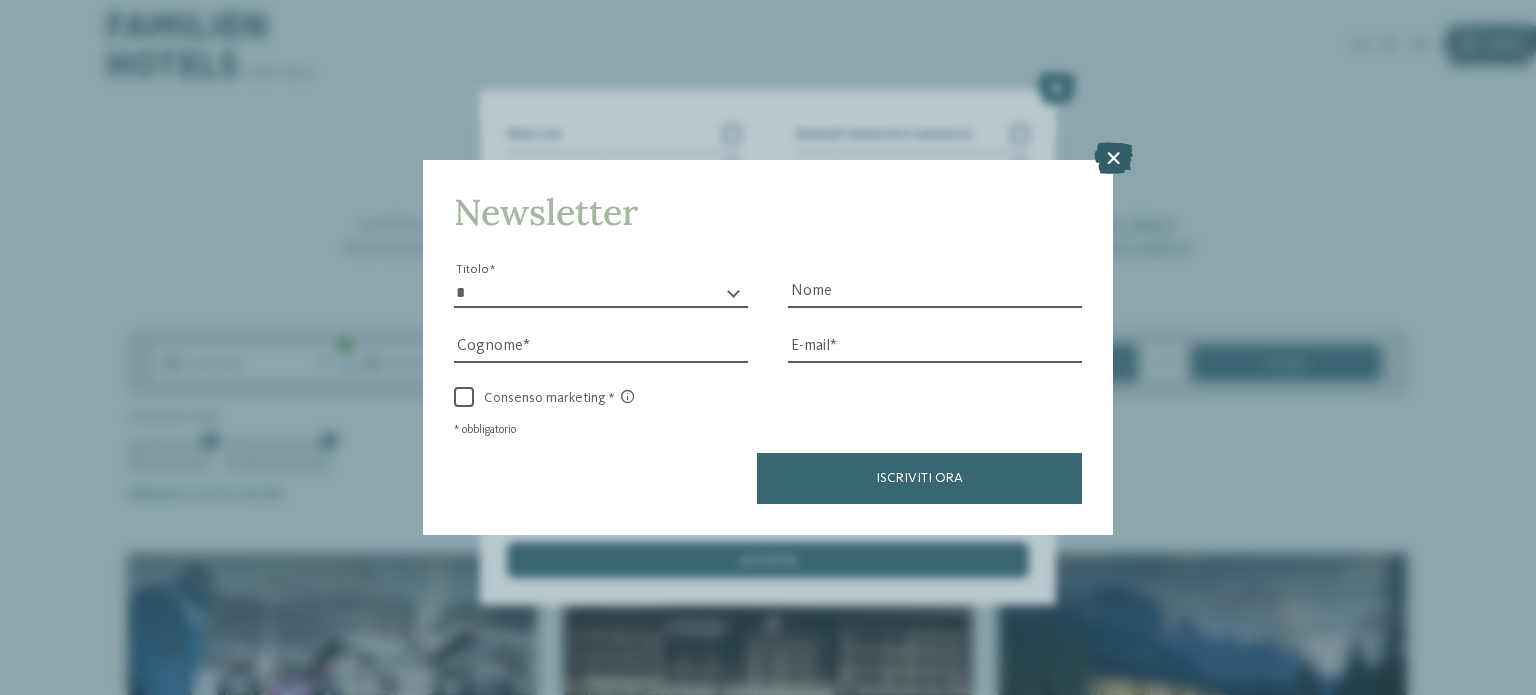 click at bounding box center (1113, 158) 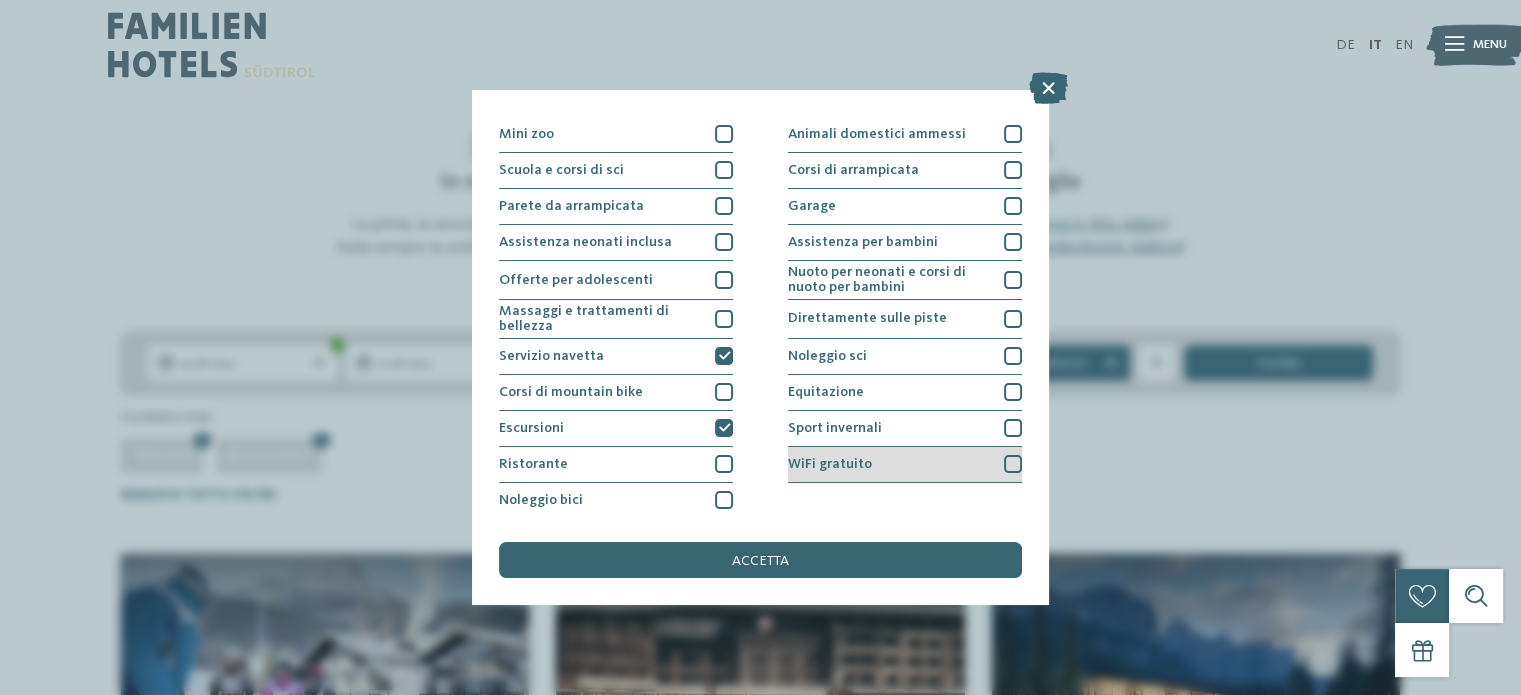 click at bounding box center [1013, 464] 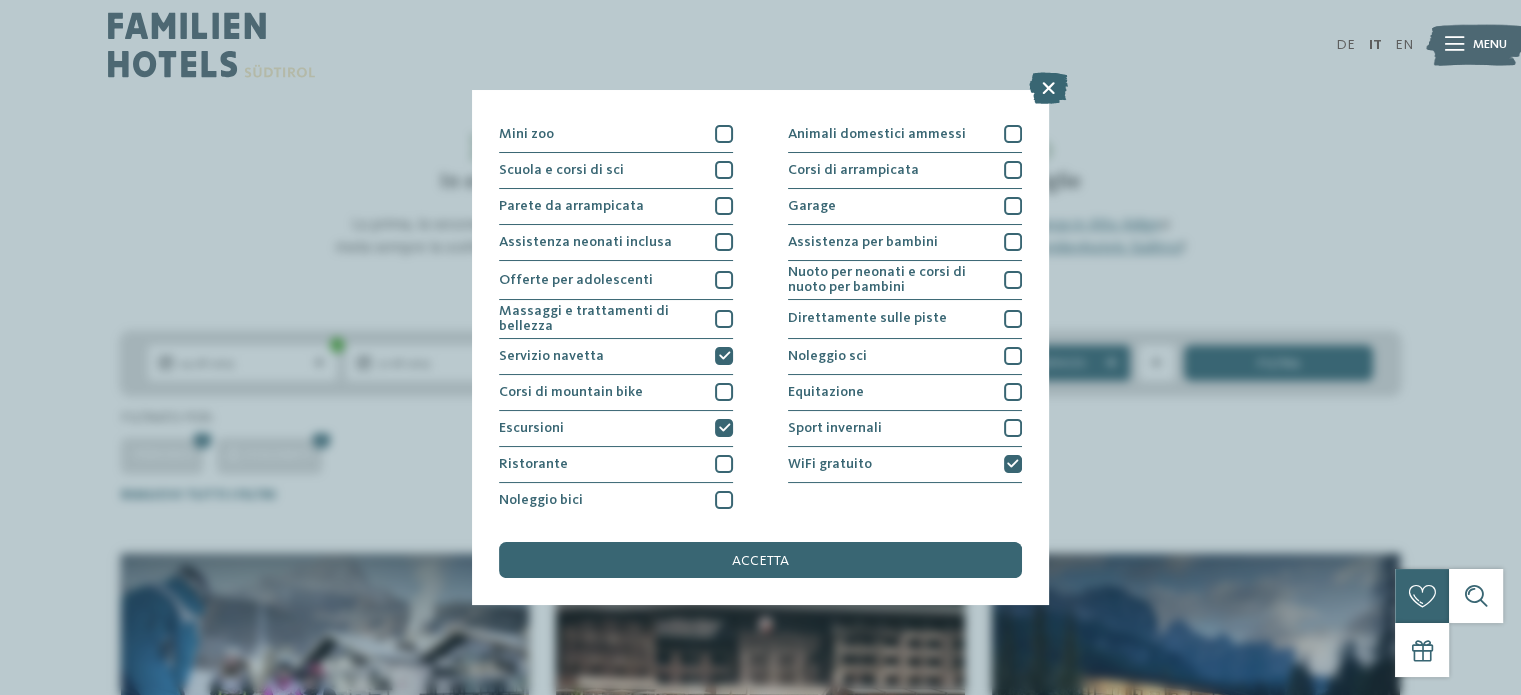 click on "accetta" at bounding box center [760, 561] 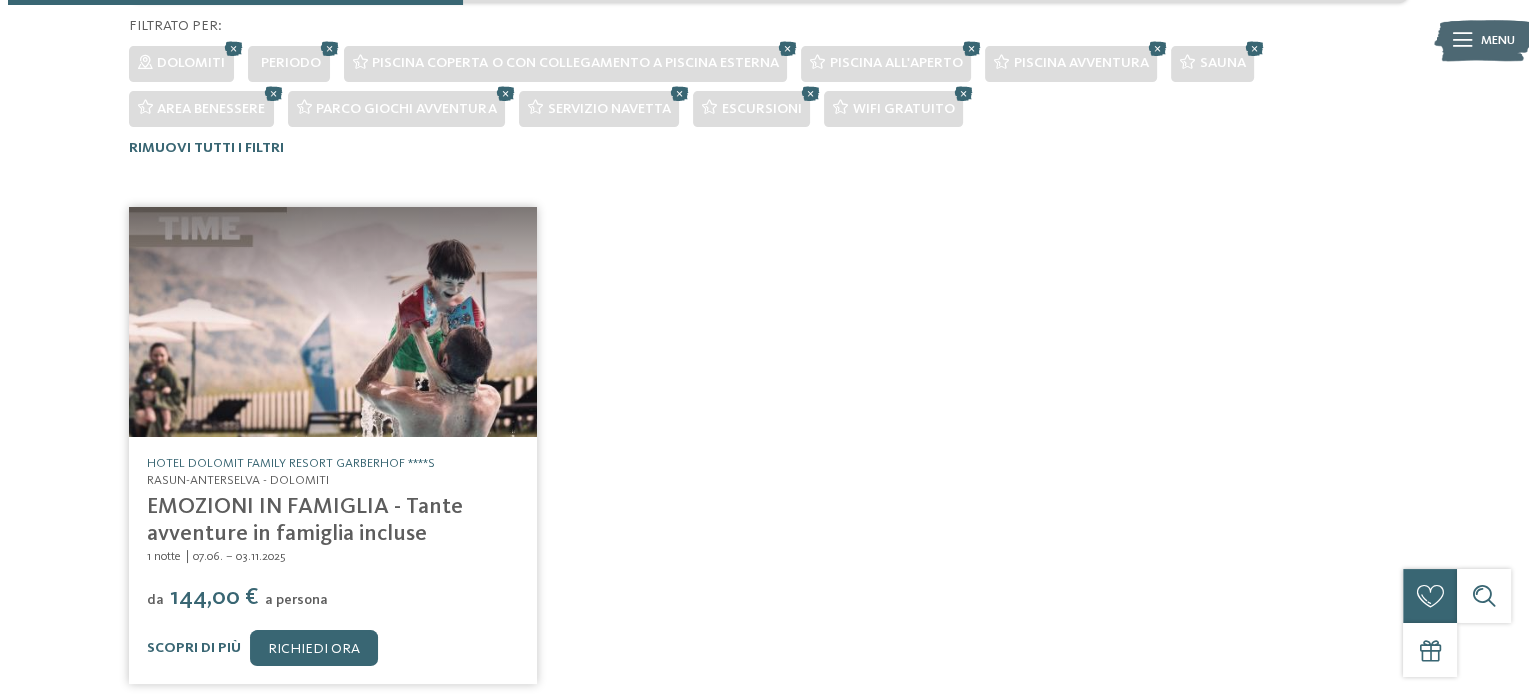 scroll, scrollTop: 500, scrollLeft: 0, axis: vertical 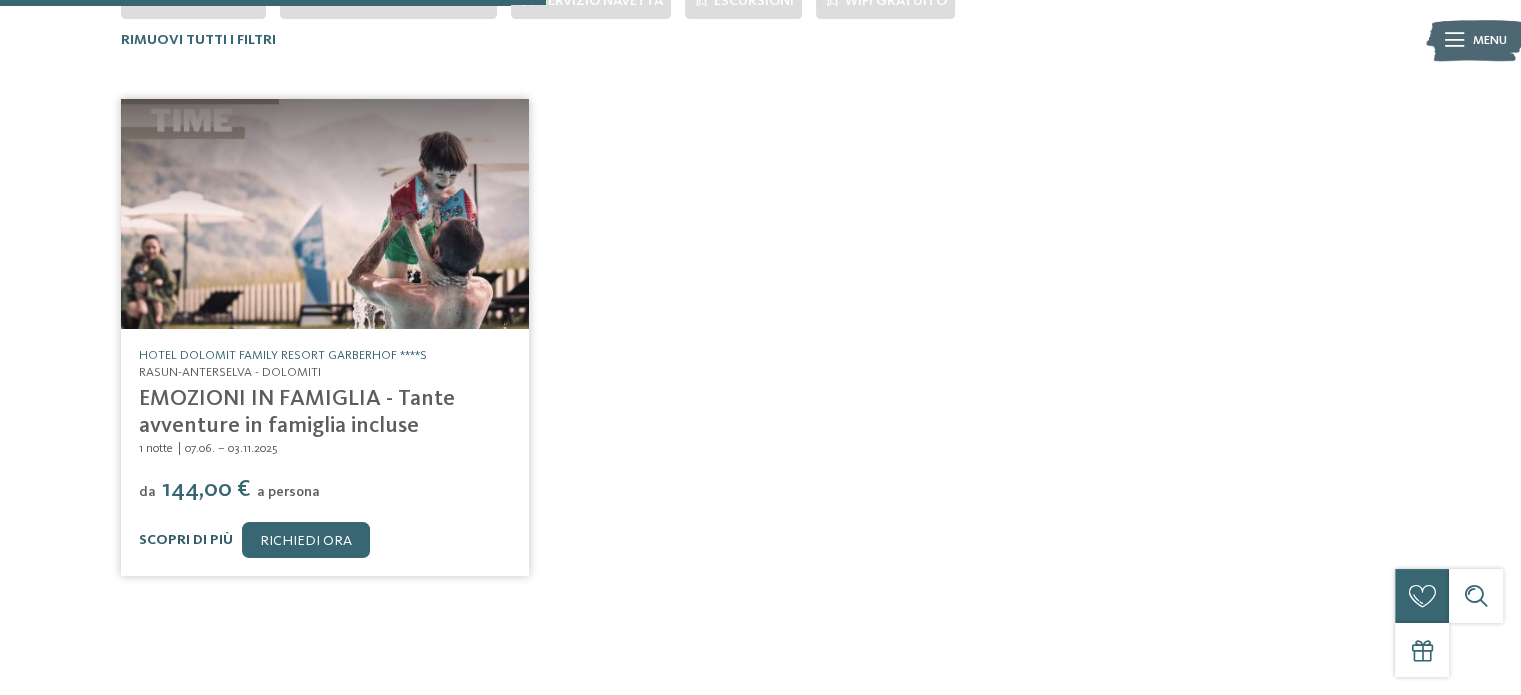 click on "Scopri di più" at bounding box center (186, 540) 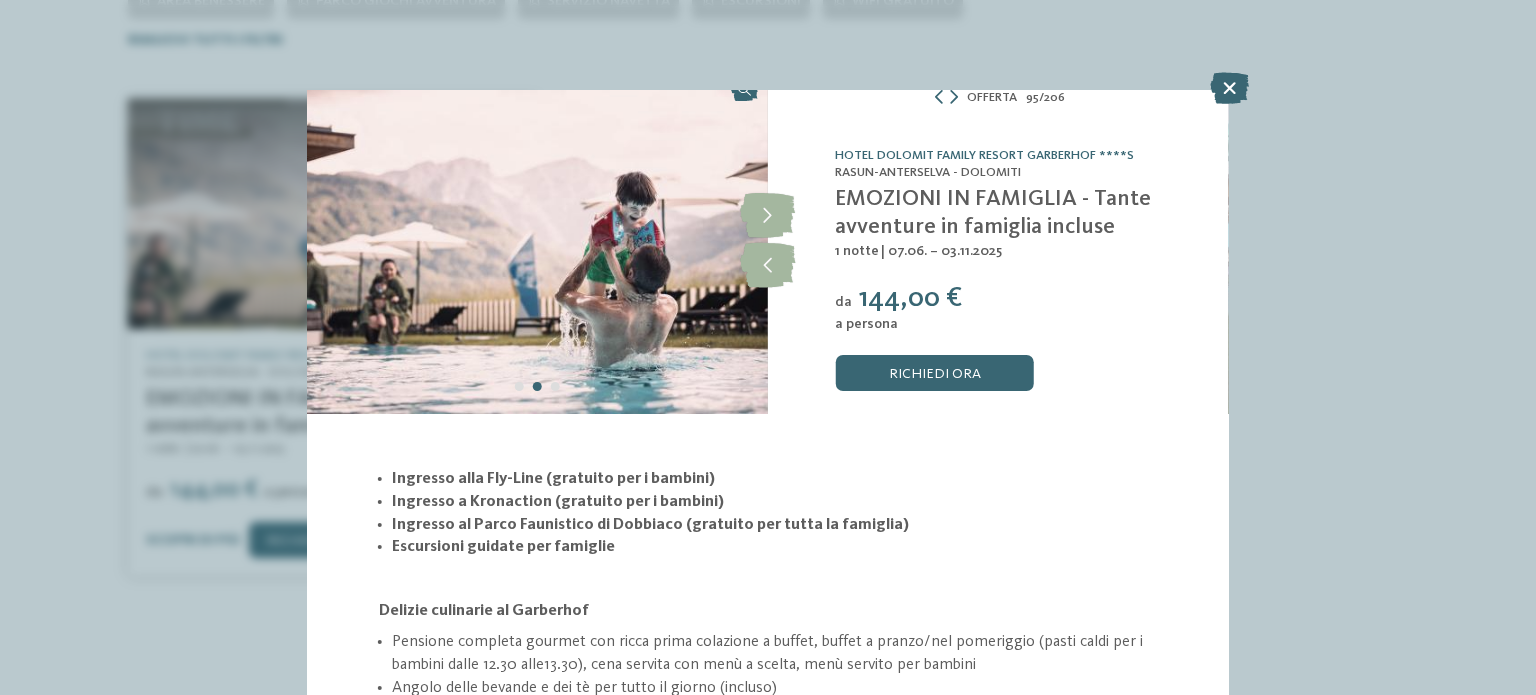 scroll, scrollTop: 0, scrollLeft: 0, axis: both 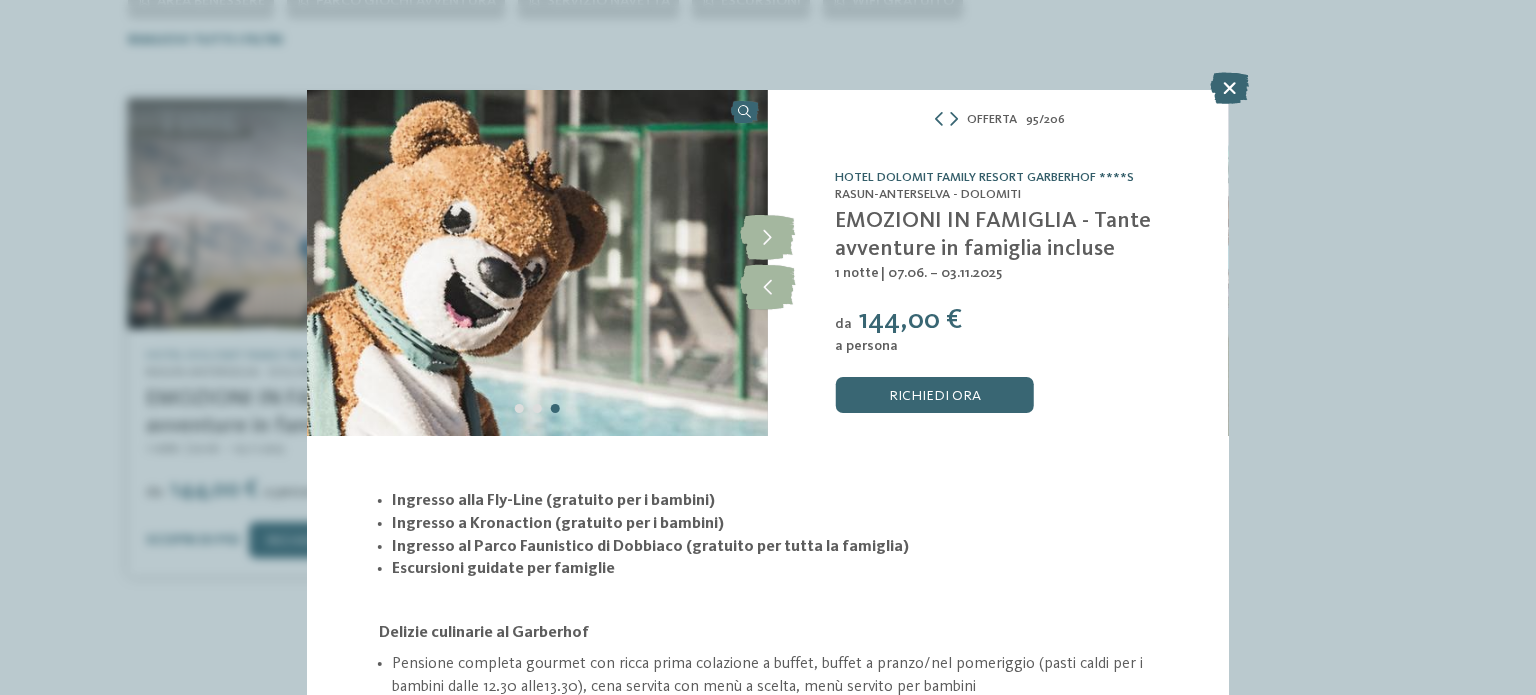 click on "Hotel Dolomit Family Resort Garberhof ****S" at bounding box center (984, 177) 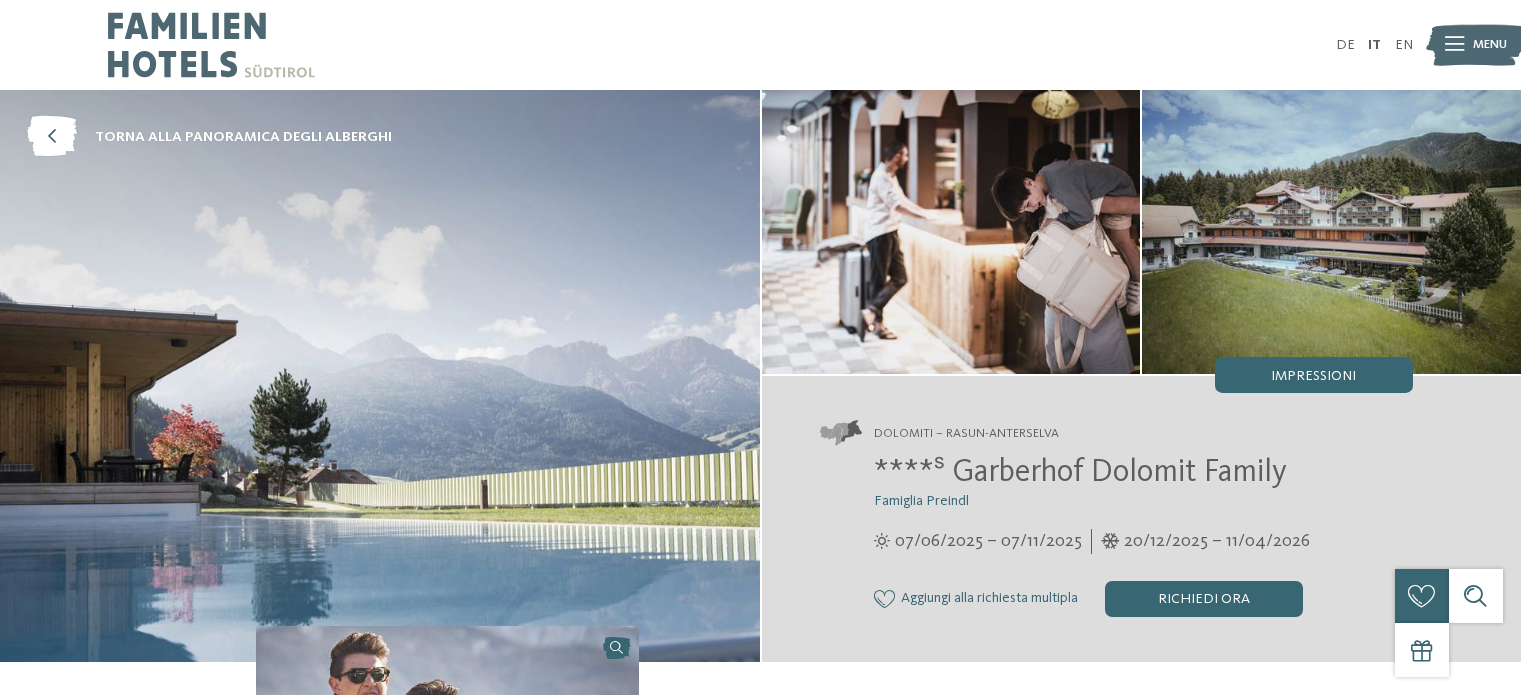 scroll, scrollTop: 0, scrollLeft: 0, axis: both 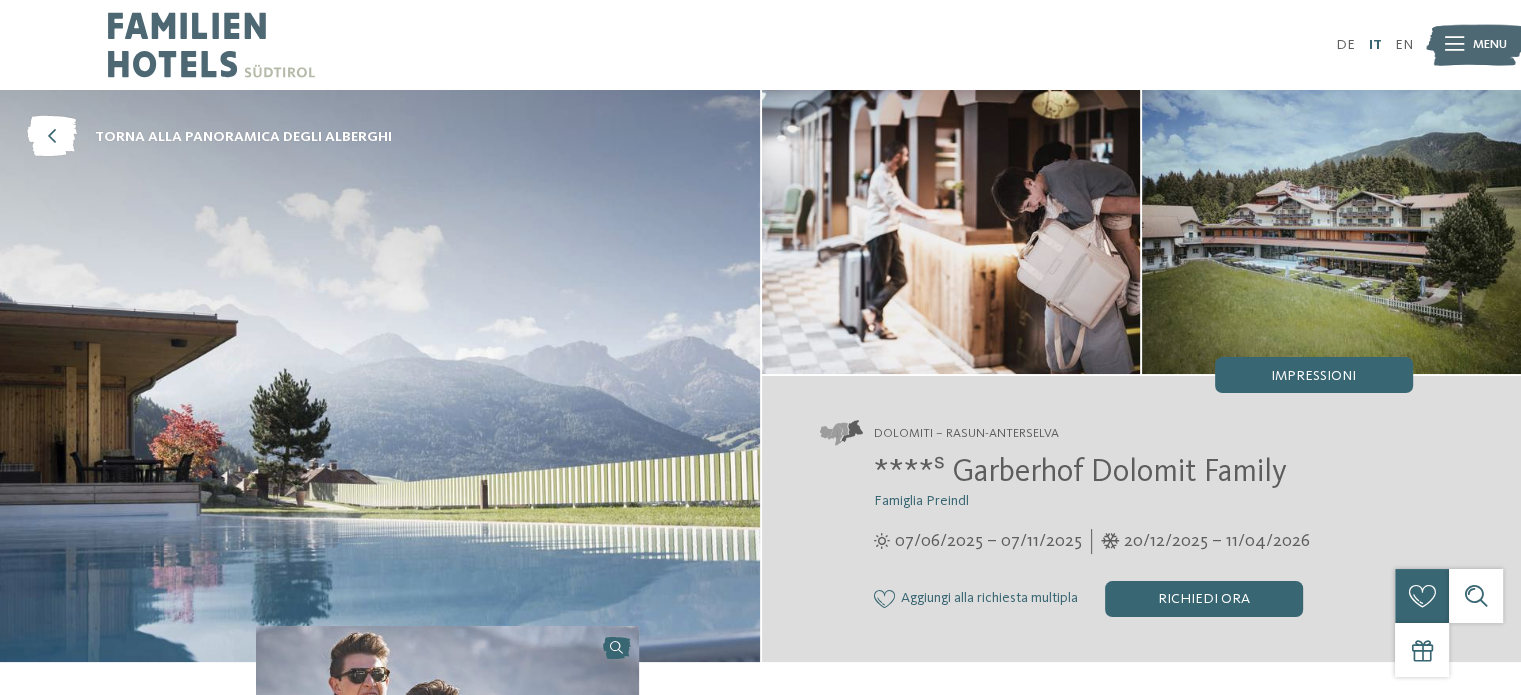 click on "IT" at bounding box center (1374, 45) 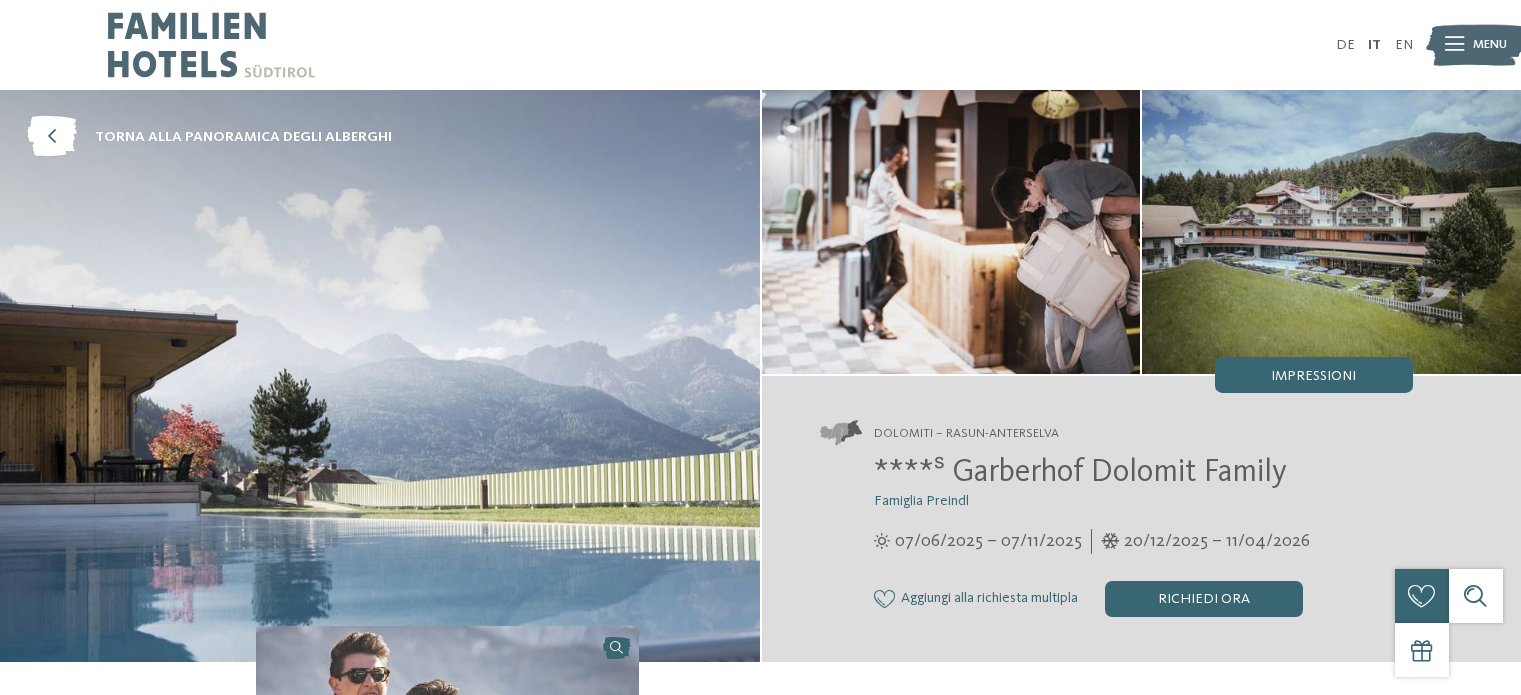 scroll, scrollTop: 0, scrollLeft: 0, axis: both 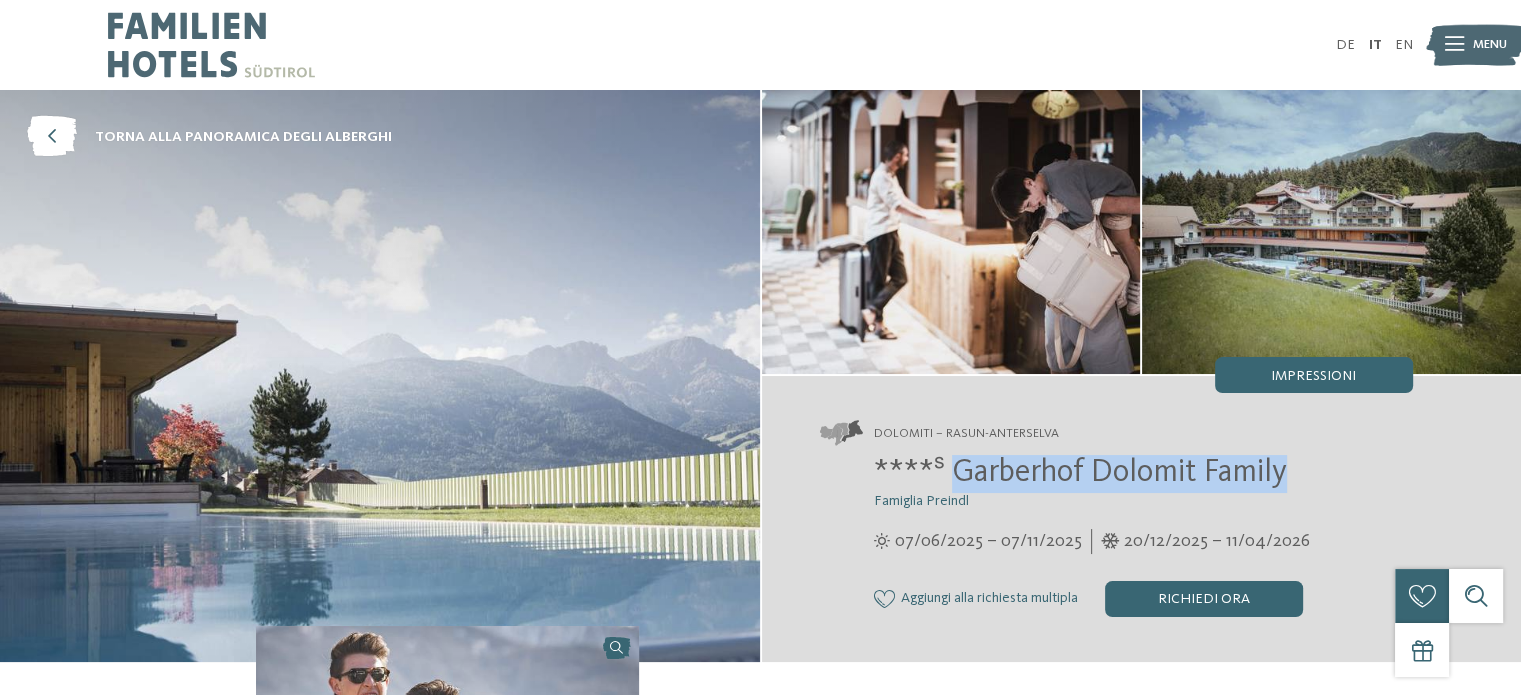 drag, startPoint x: 1290, startPoint y: 473, endPoint x: 955, endPoint y: 467, distance: 335.05374 